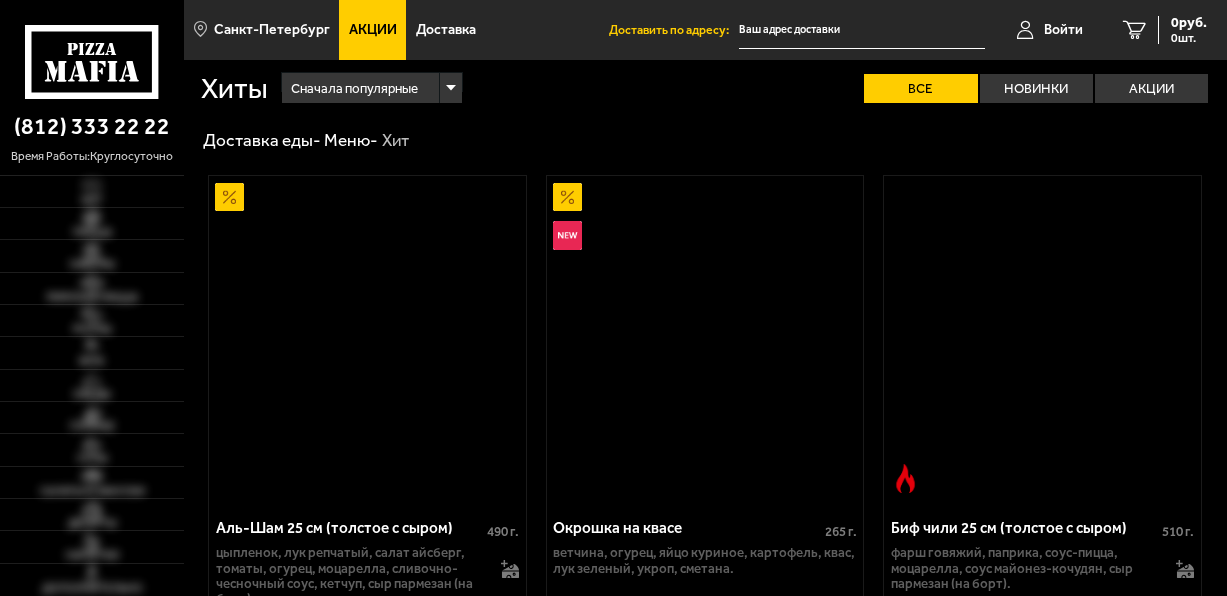 scroll, scrollTop: 0, scrollLeft: 0, axis: both 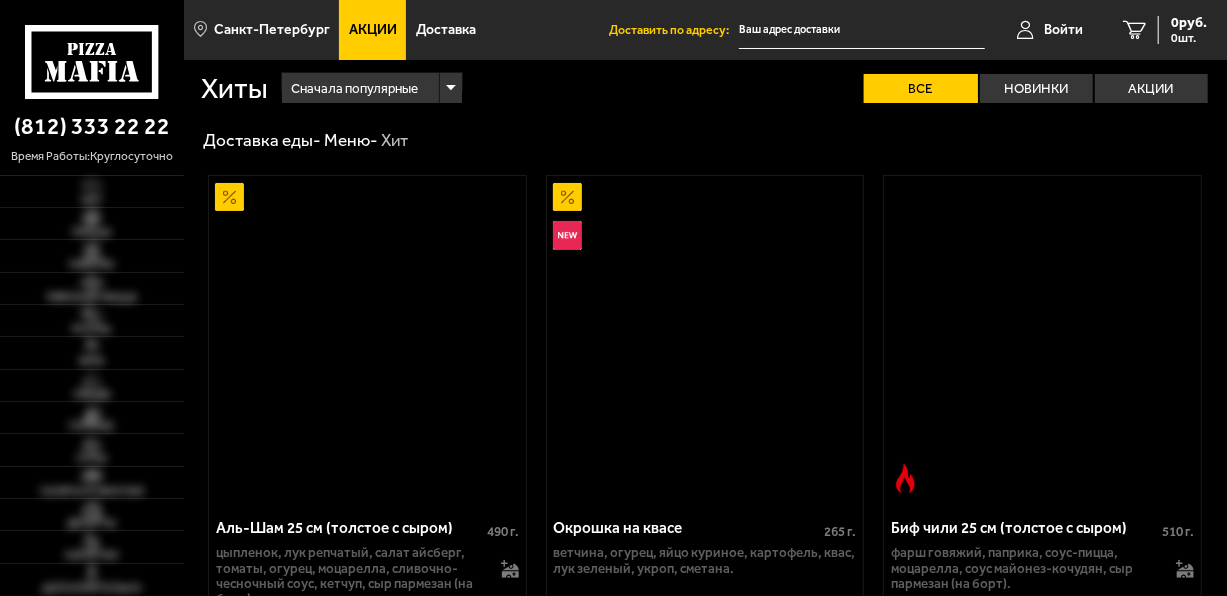 click on "Хиты Сначала популярные Все Новинки Акции Пожелания Острое блюдо цыпленок лук репчатый салат айсберг томаты огурец моцарелла сливочно-чесночный соус кетчуп сыр пармезан (на борт) ветчина яйцо куриное картофель квас лук зеленый укроп сметана фарш говяжий паприка соус-пицца соус майонез-кочудян бульон том ям креветка тигровая шампиньоны томаты черри кинза сливки сыр сулугуни вешенки жареные жареный лук грибной соус Жюльен лосось окунь в темпуре краб-крем микрозелень миндаль сыр дорблю груша корица молотая пармезан соус цезарь гренки угорь унаги соус" at bounding box center (705, 87) 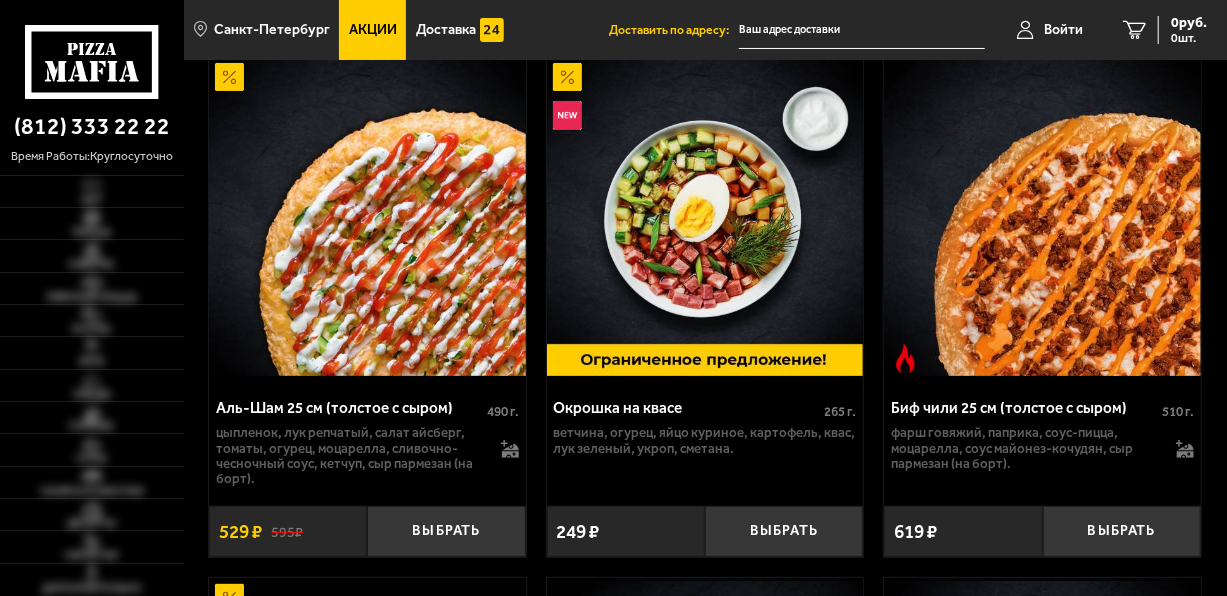 scroll, scrollTop: 521, scrollLeft: 0, axis: vertical 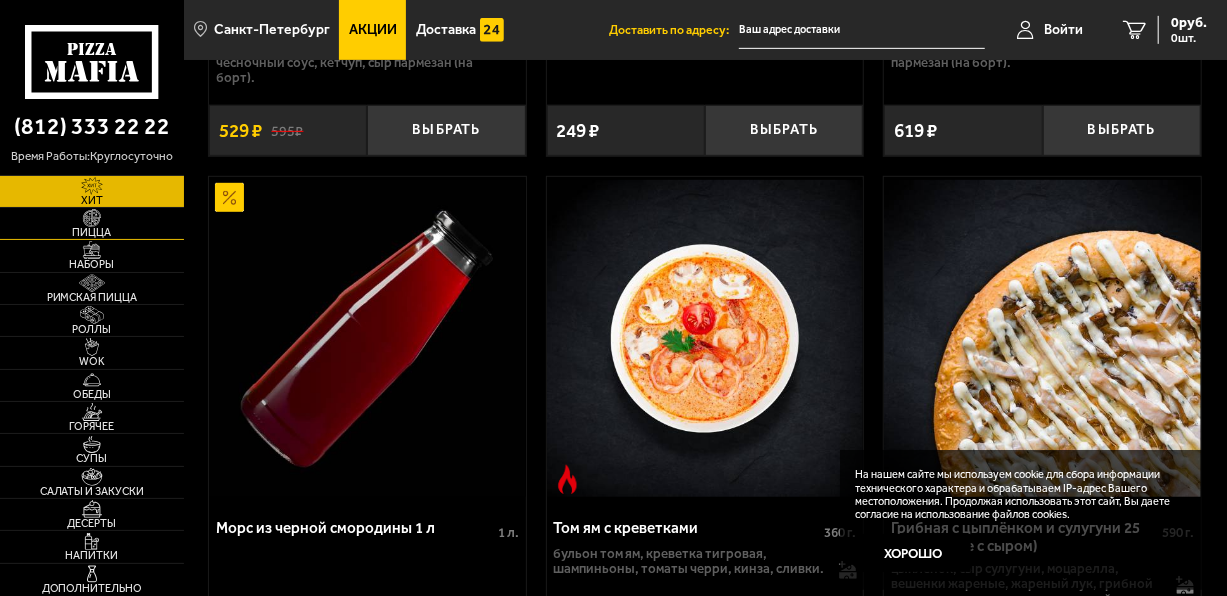 click at bounding box center (91, 218) 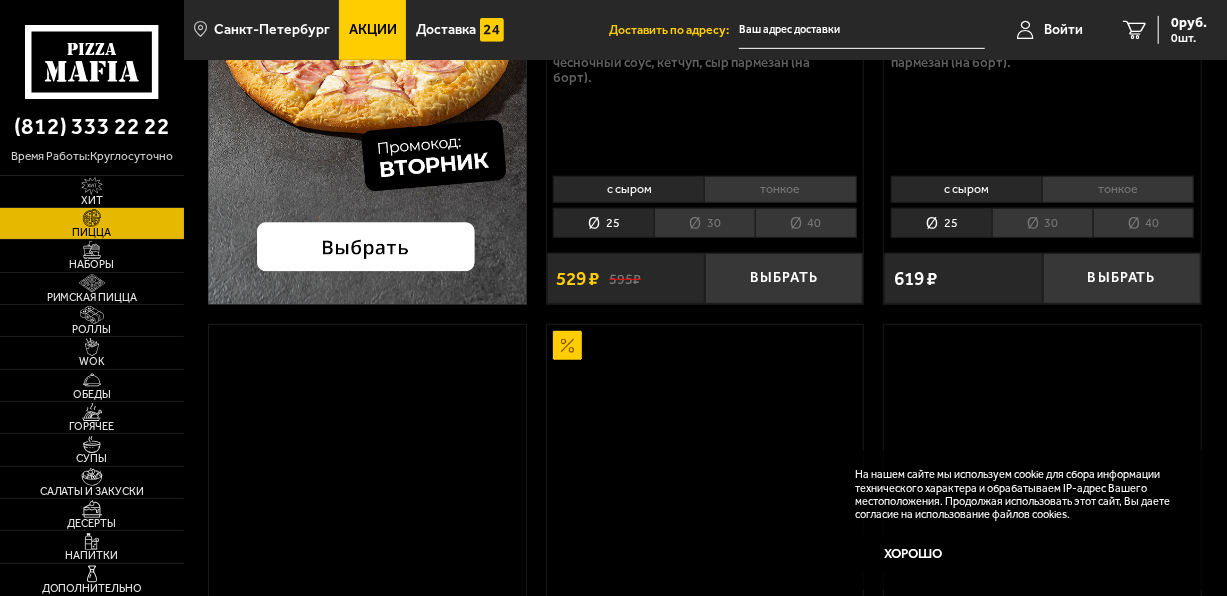 scroll, scrollTop: 0, scrollLeft: 0, axis: both 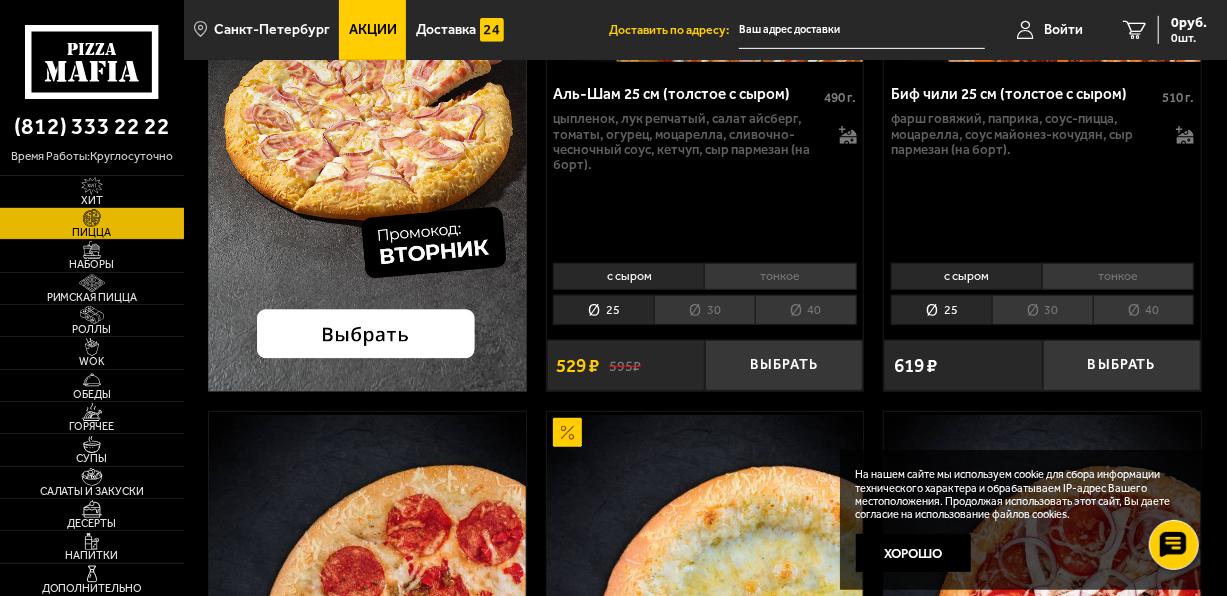 click on "40" at bounding box center (806, 310) 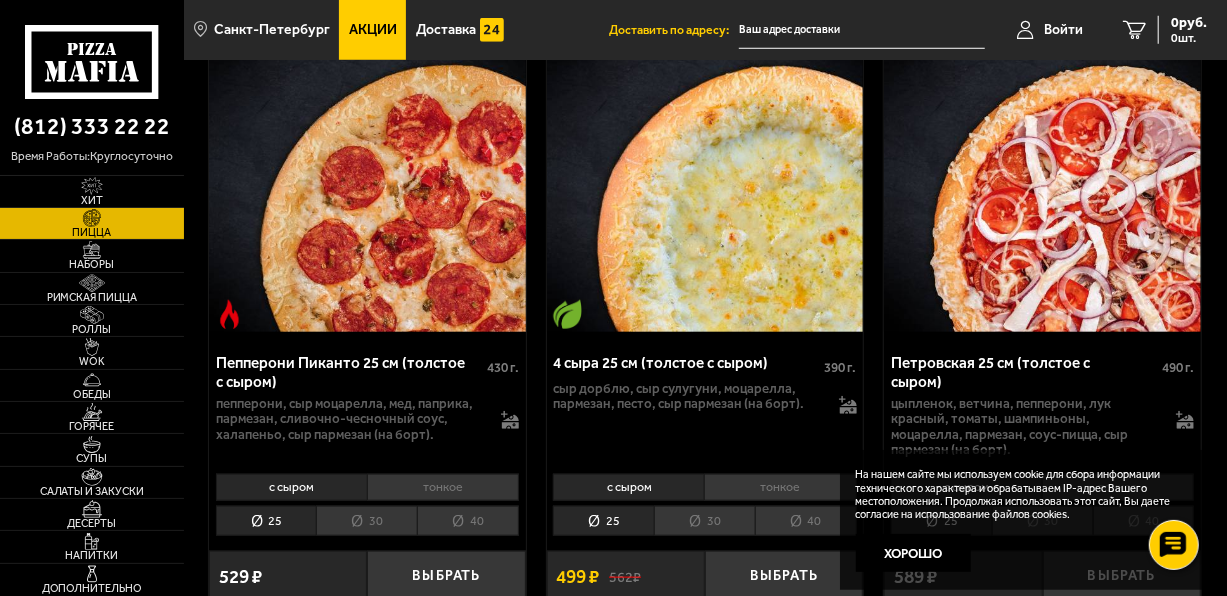 scroll, scrollTop: 893, scrollLeft: 0, axis: vertical 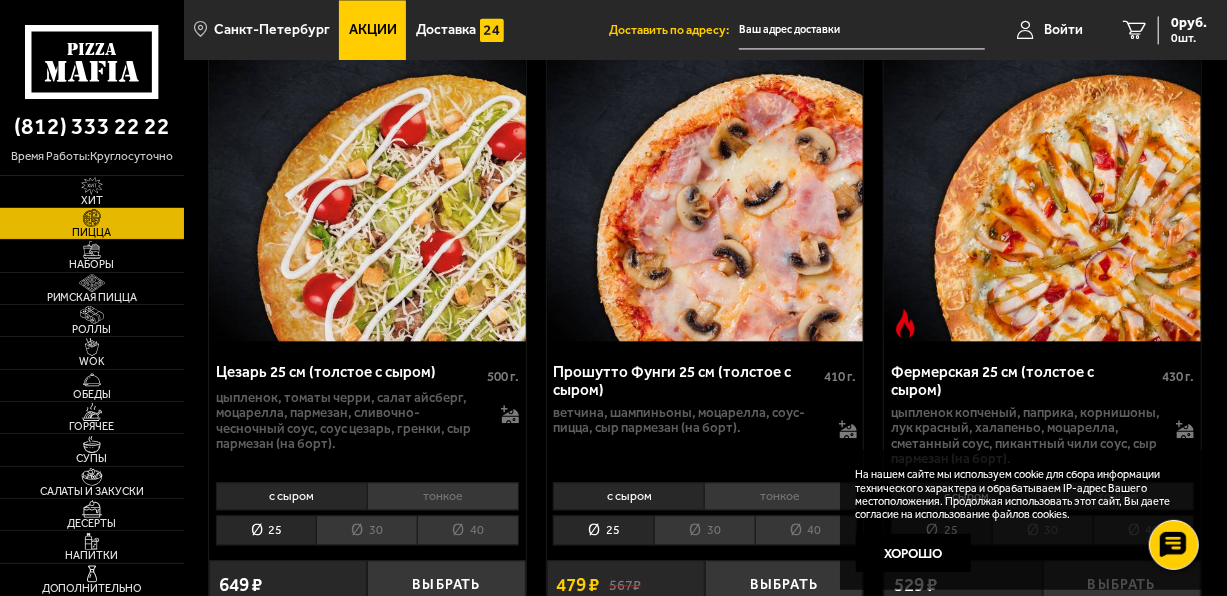 click on "40" at bounding box center (806, 530) 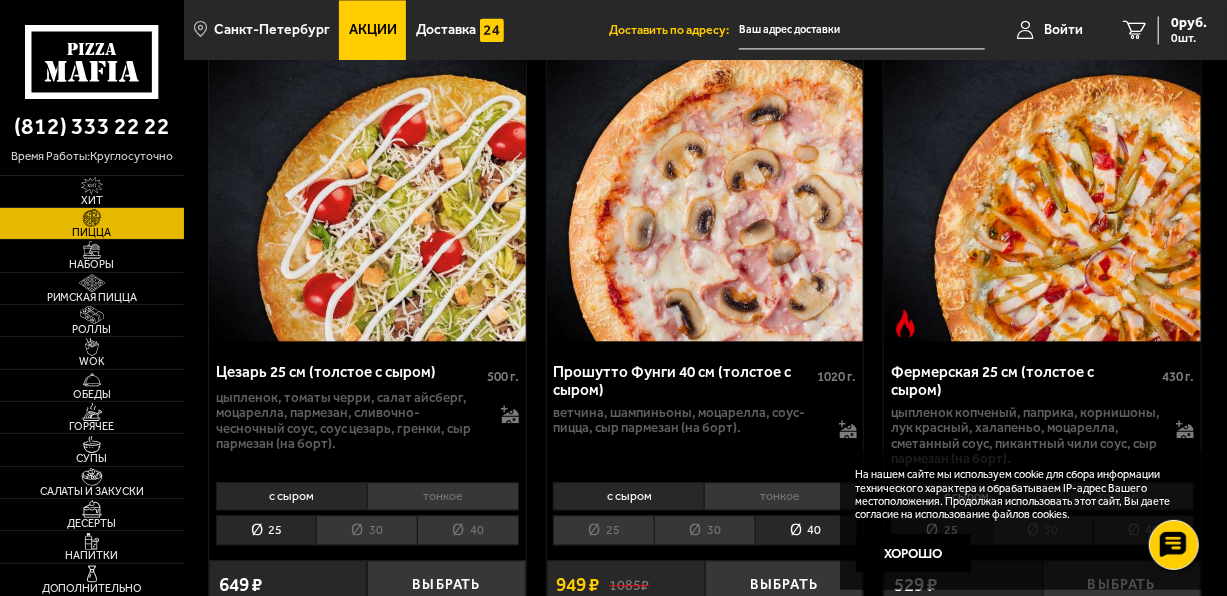 click on "40" at bounding box center (468, 530) 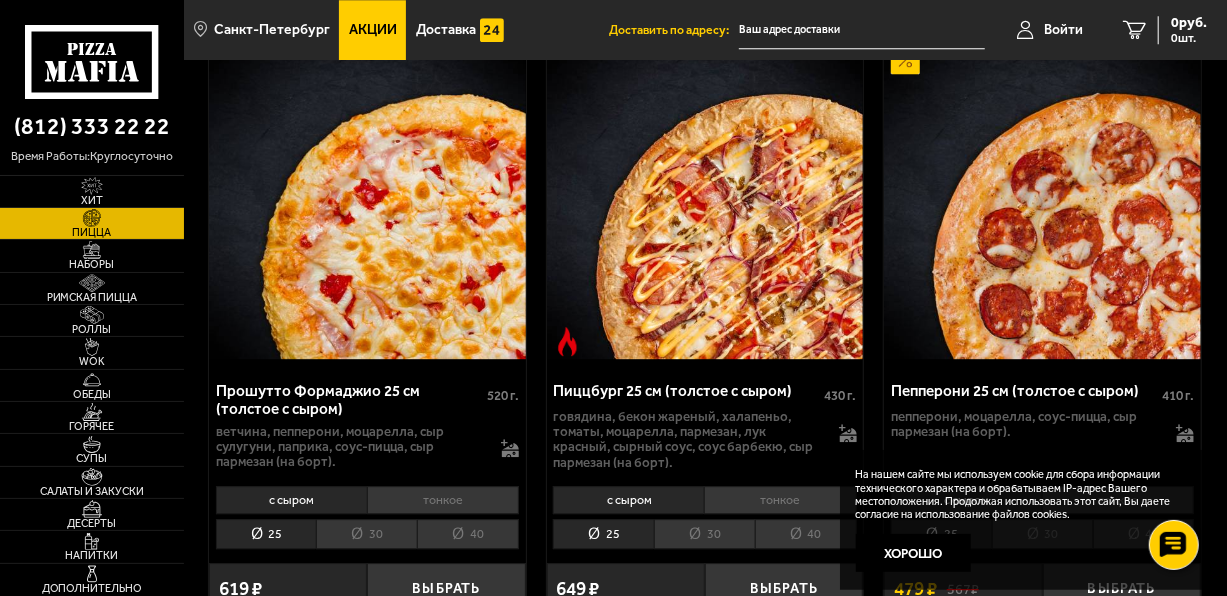 scroll, scrollTop: 2680, scrollLeft: 0, axis: vertical 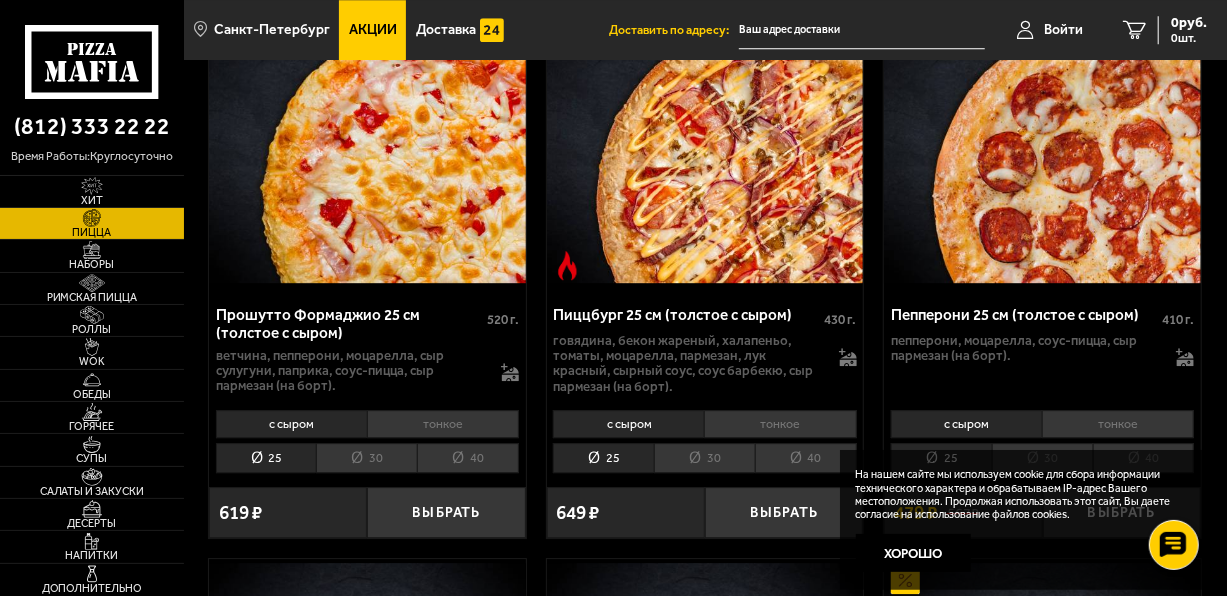 click on "с сыром тонкое 25 30 40 Топпинги" at bounding box center [705, 441] 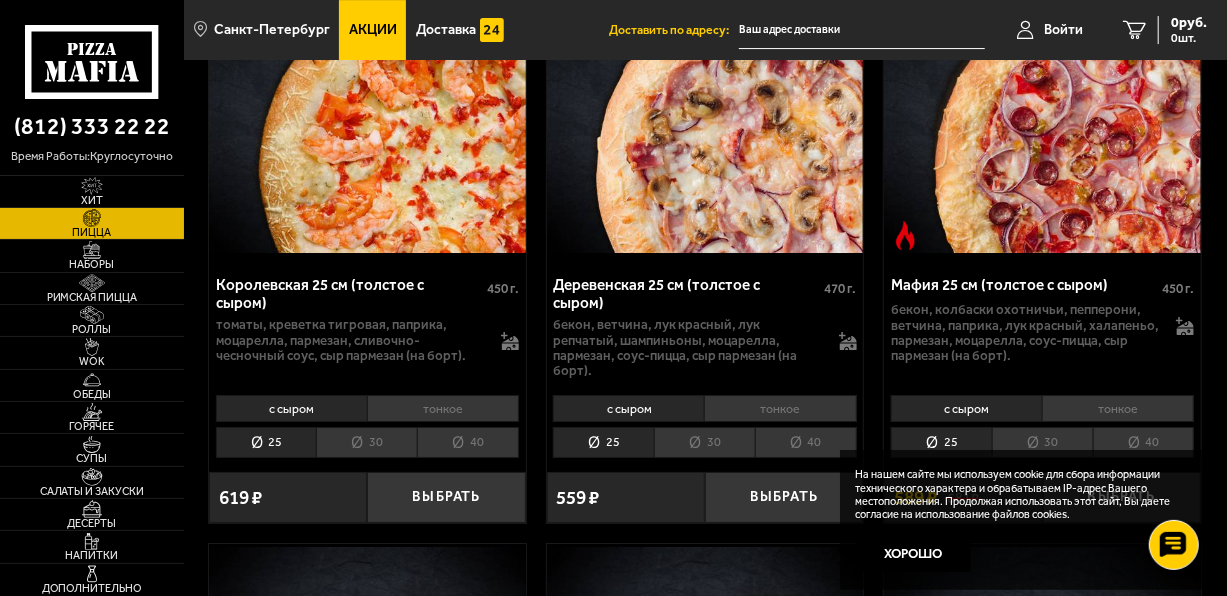 scroll, scrollTop: 3314, scrollLeft: 0, axis: vertical 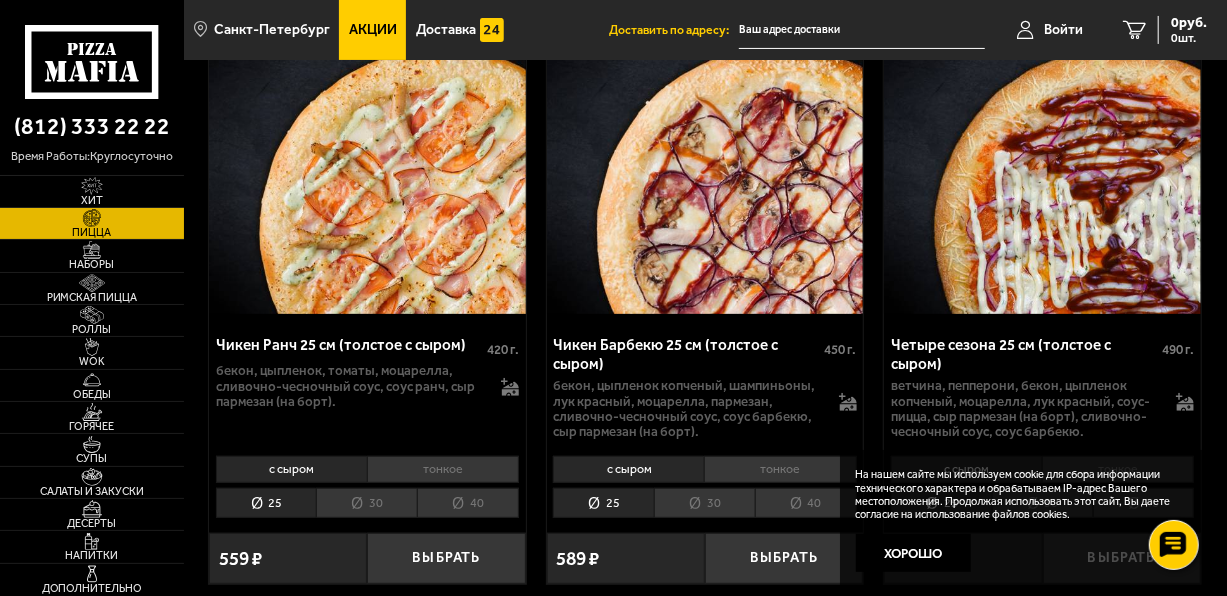 click on "40" at bounding box center [468, 503] 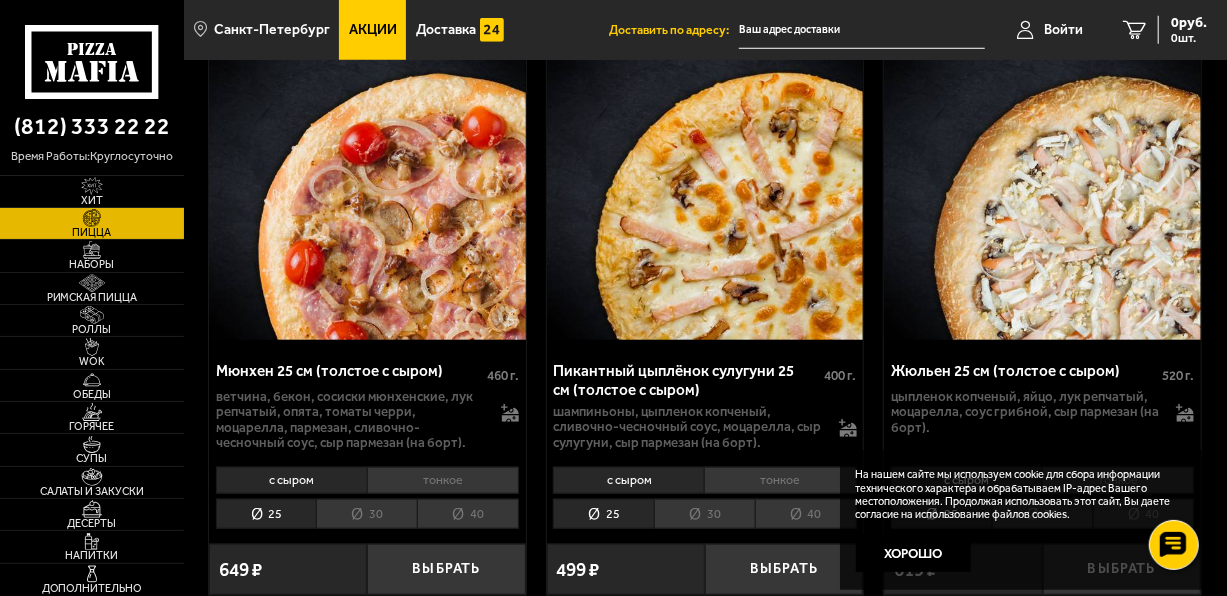 scroll, scrollTop: 4499, scrollLeft: 0, axis: vertical 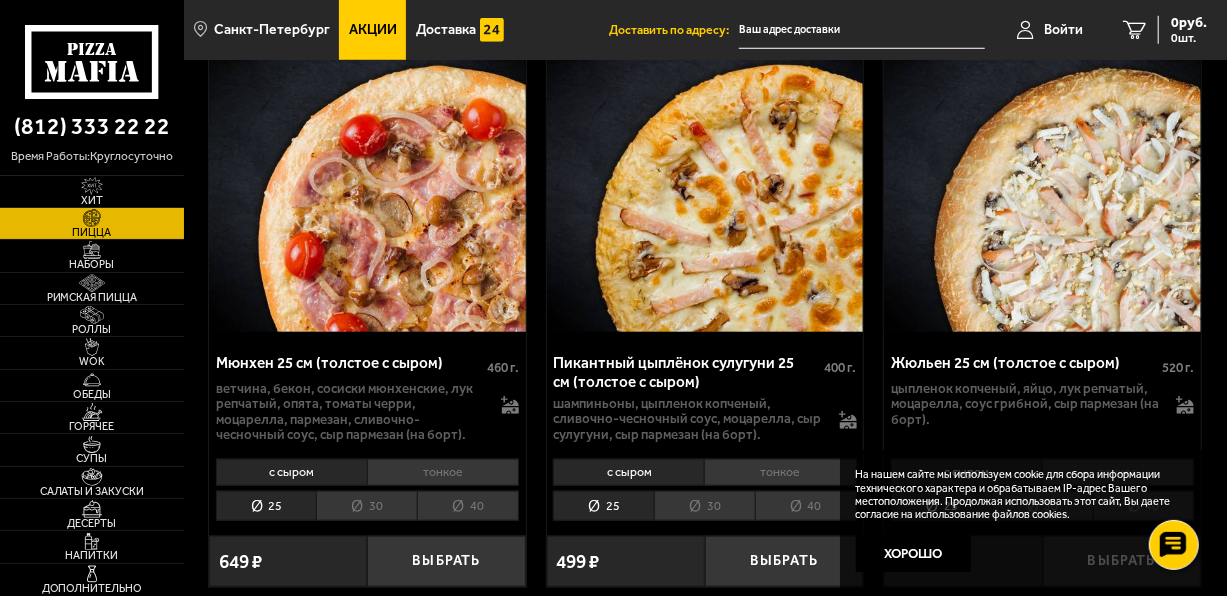 click on "40" at bounding box center (468, 506) 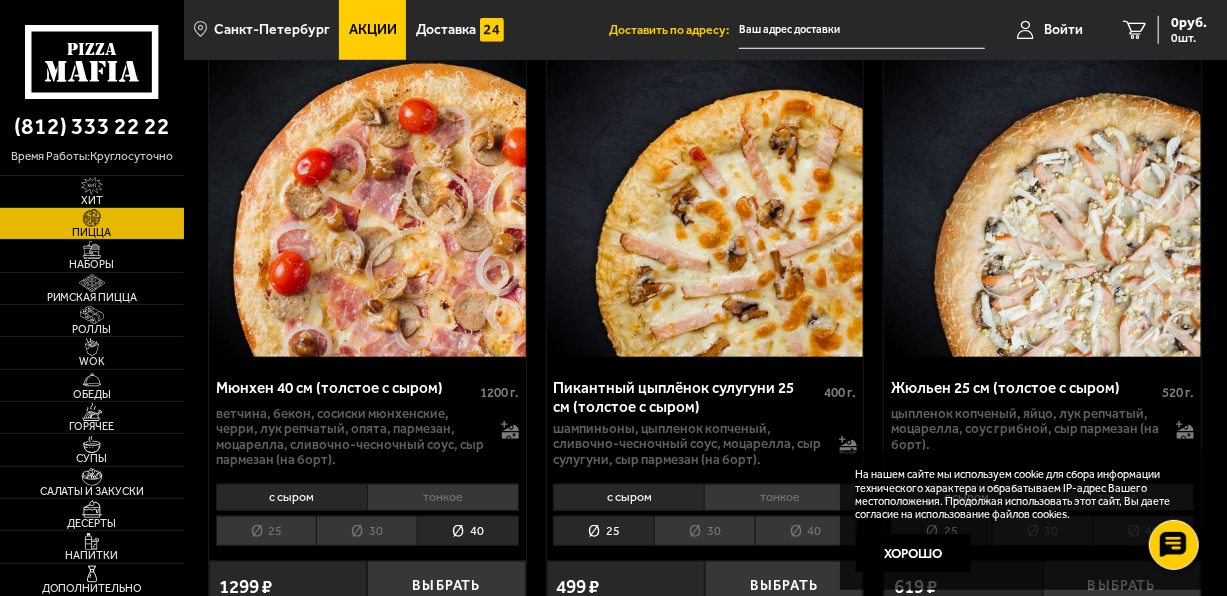scroll, scrollTop: 4458, scrollLeft: 0, axis: vertical 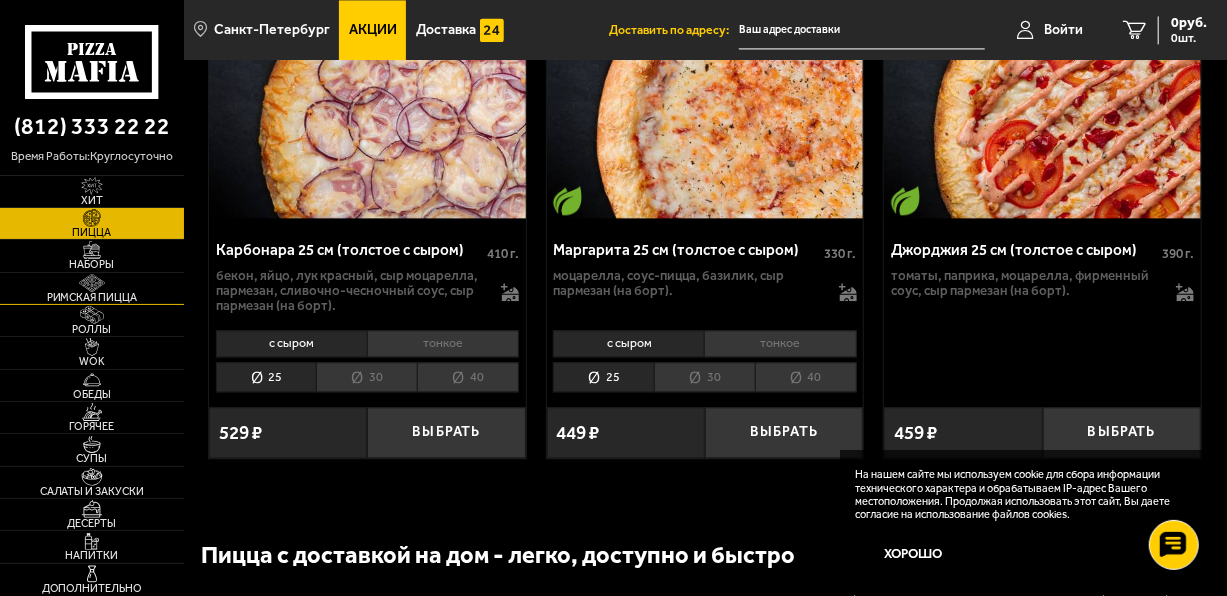 click on "Римская пицца" at bounding box center [92, 288] 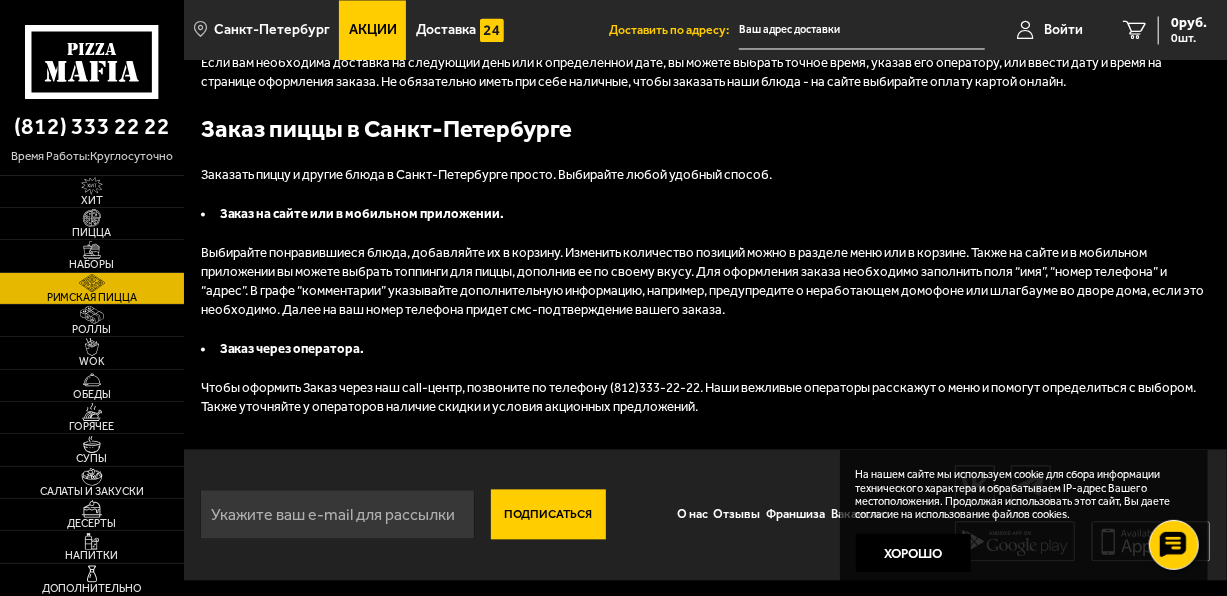 scroll, scrollTop: 0, scrollLeft: 0, axis: both 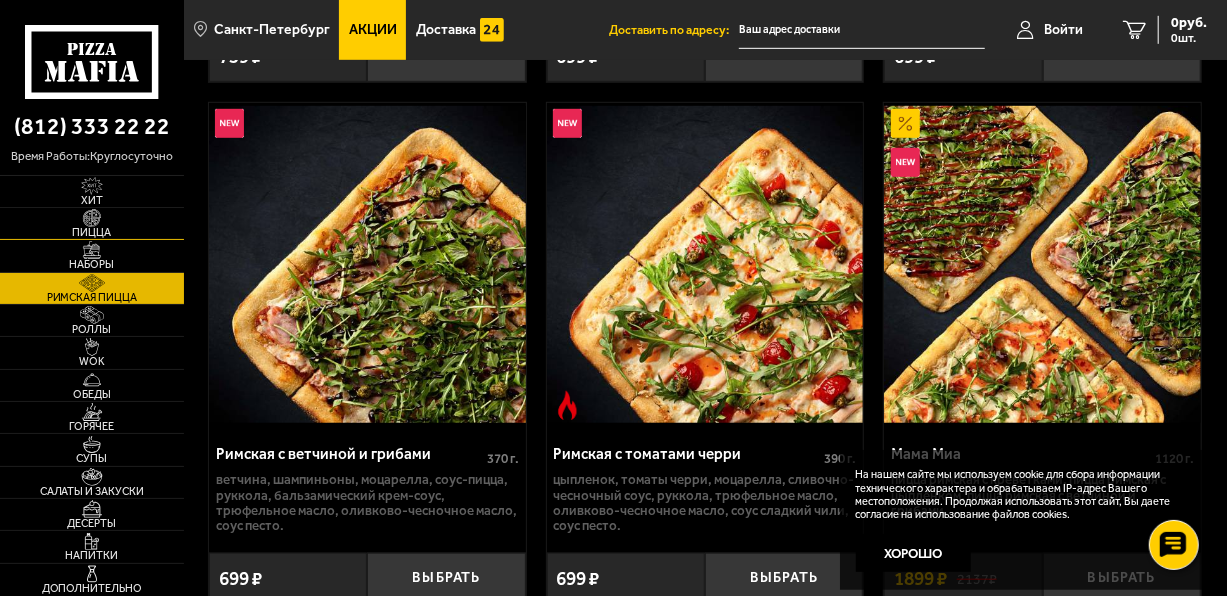 click on "Пицца" at bounding box center (92, 232) 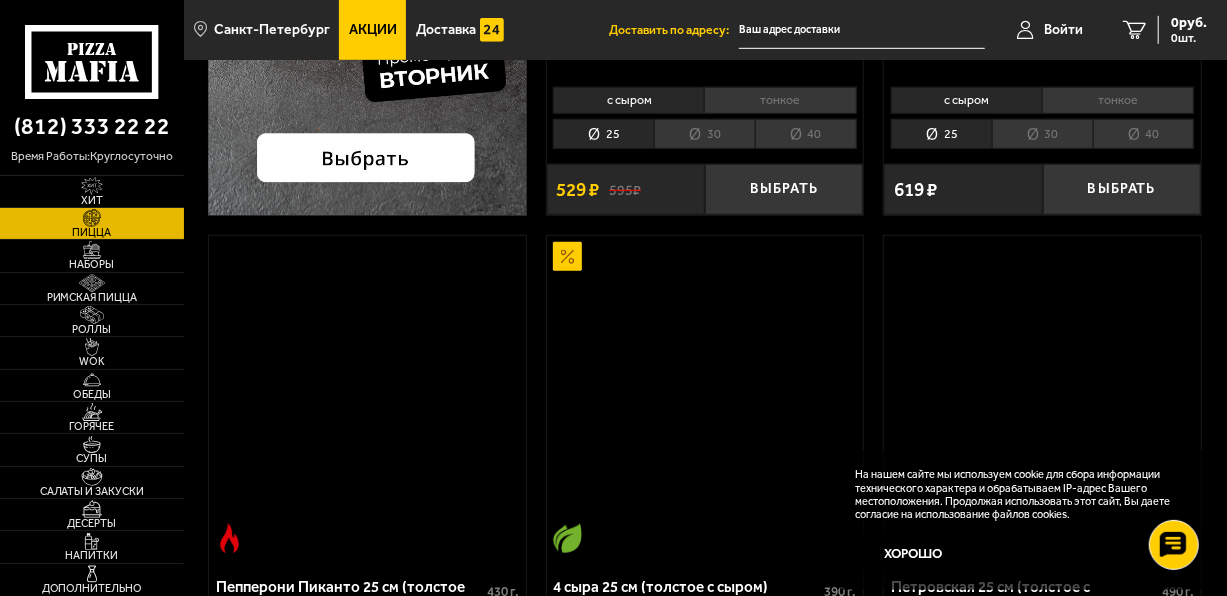 scroll, scrollTop: 0, scrollLeft: 0, axis: both 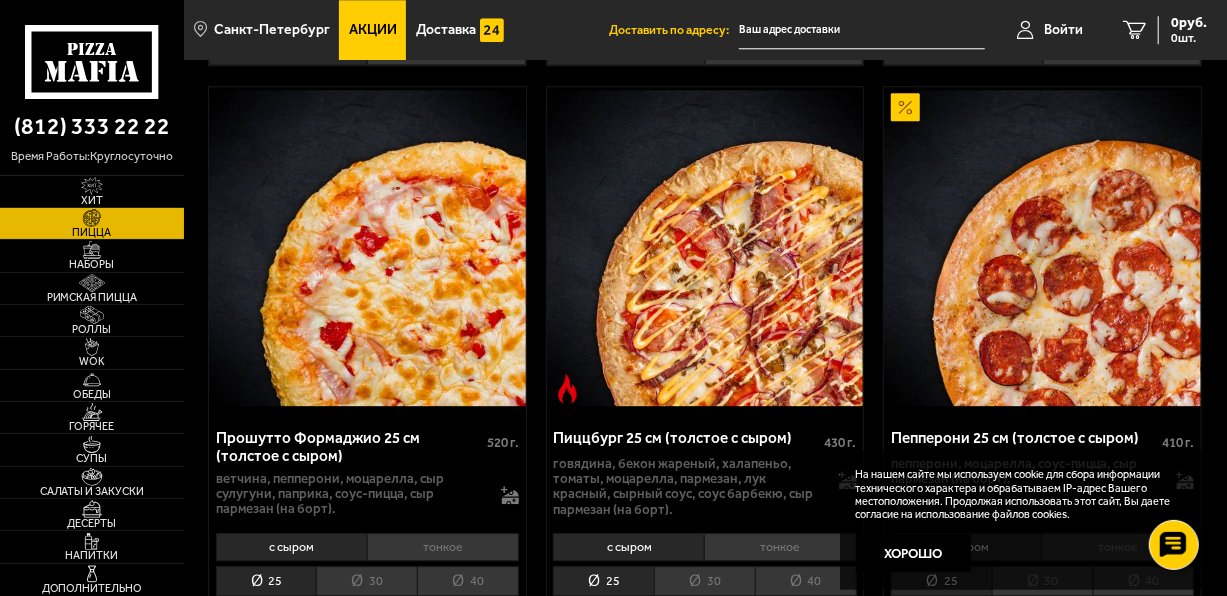 drag, startPoint x: 1225, startPoint y: 220, endPoint x: 1231, endPoint y: 184, distance: 36.496574 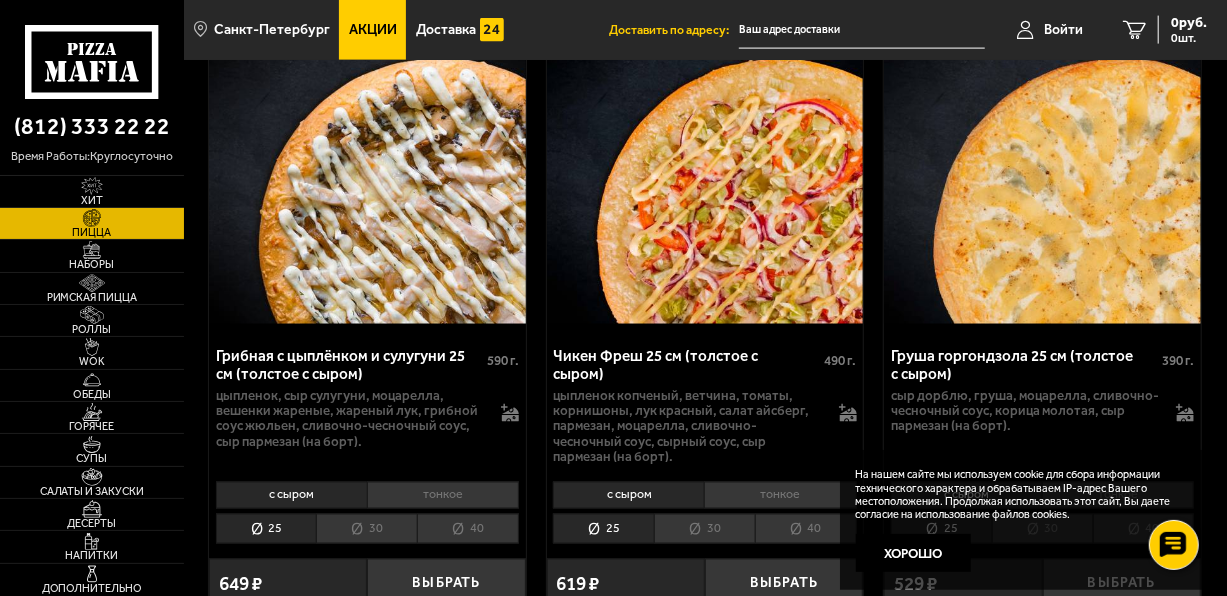 scroll, scrollTop: 1460, scrollLeft: 0, axis: vertical 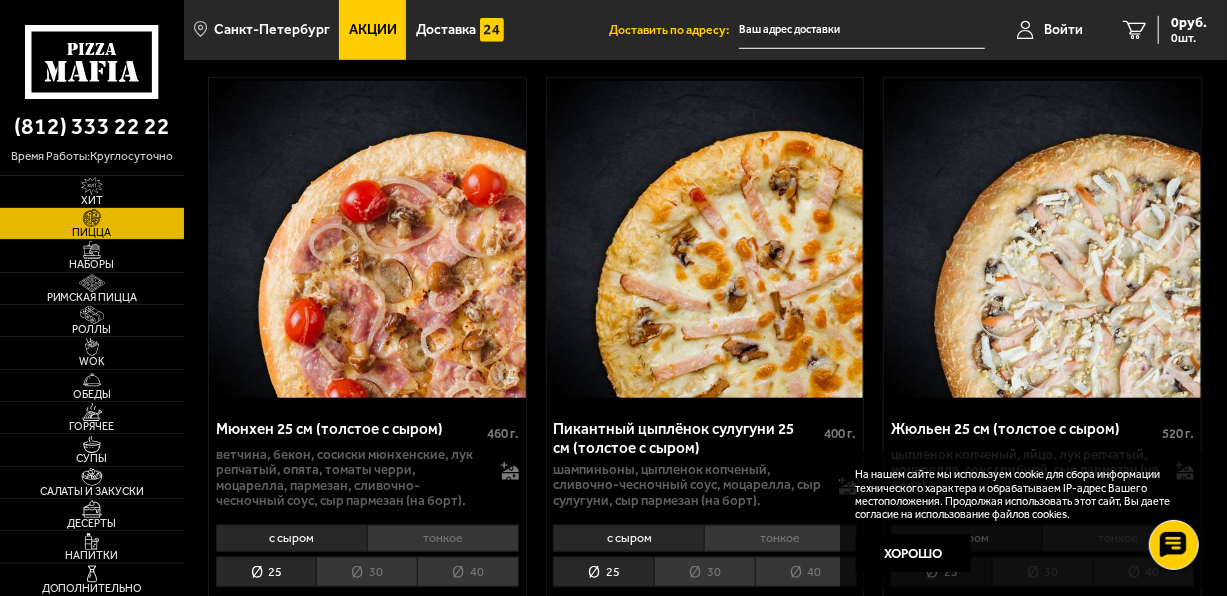 click on "40" at bounding box center (468, 572) 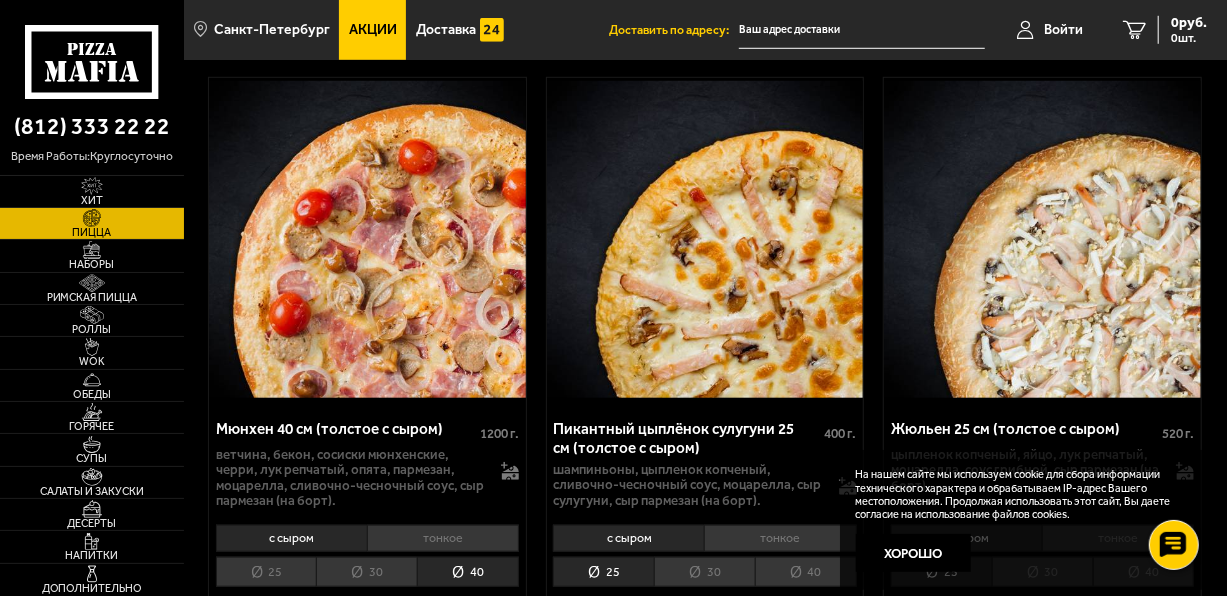 click on "Выбрать" at bounding box center (446, 627) 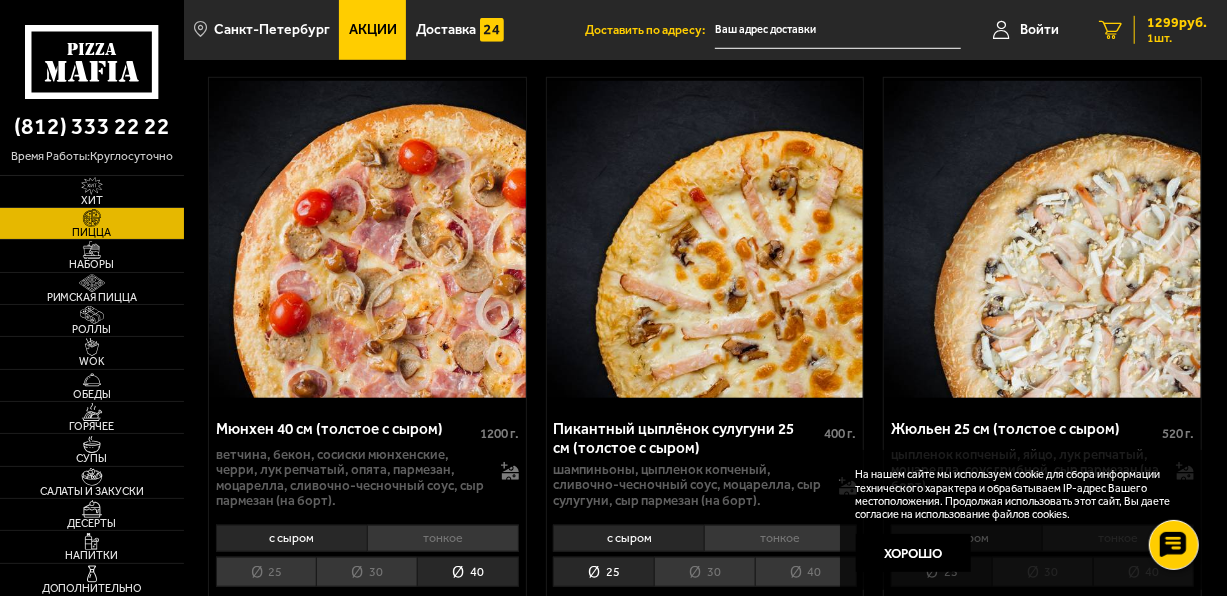 click on "[PRICE] [CURRENCY] [NUMBER] [UNIT]" at bounding box center [1153, 30] 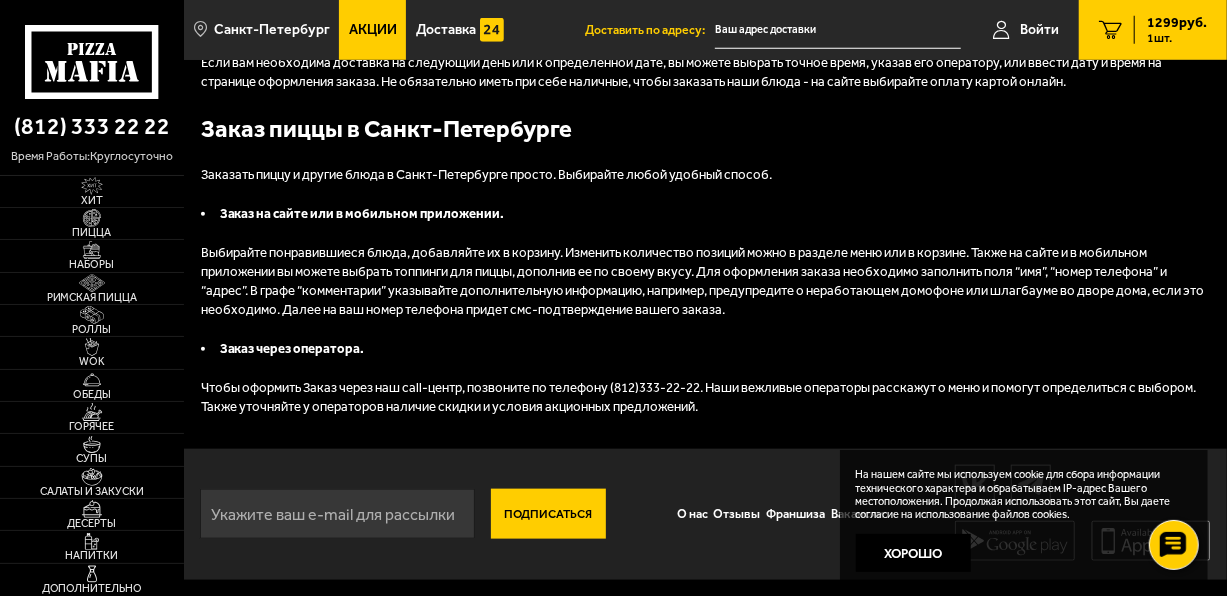scroll, scrollTop: 0, scrollLeft: 0, axis: both 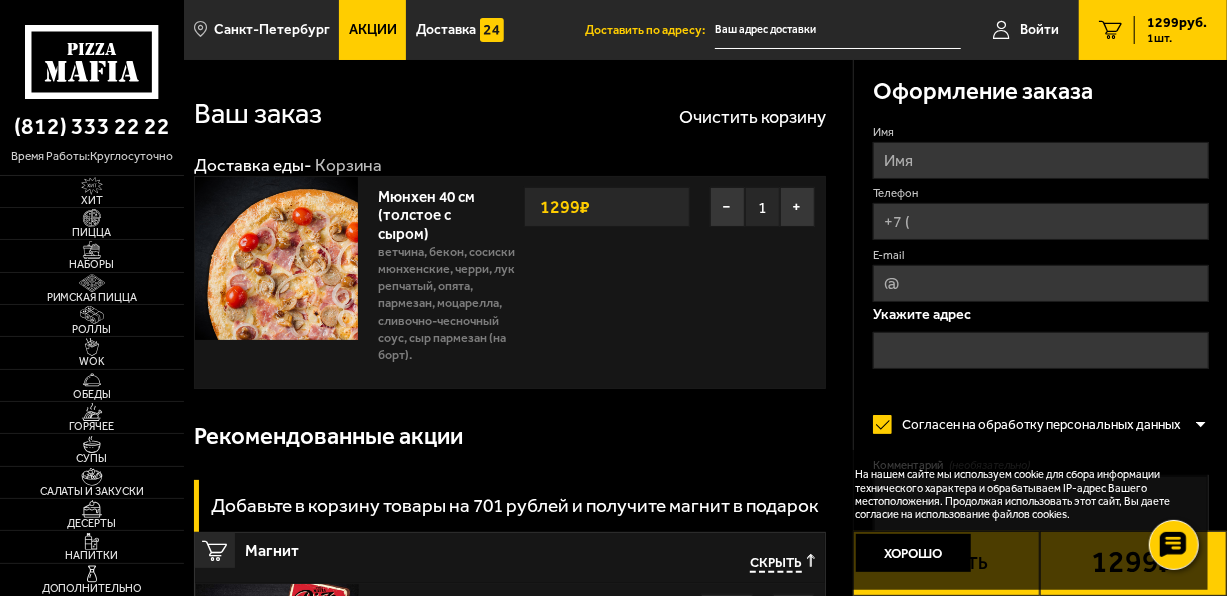 click on "Имя" at bounding box center (1041, 160) 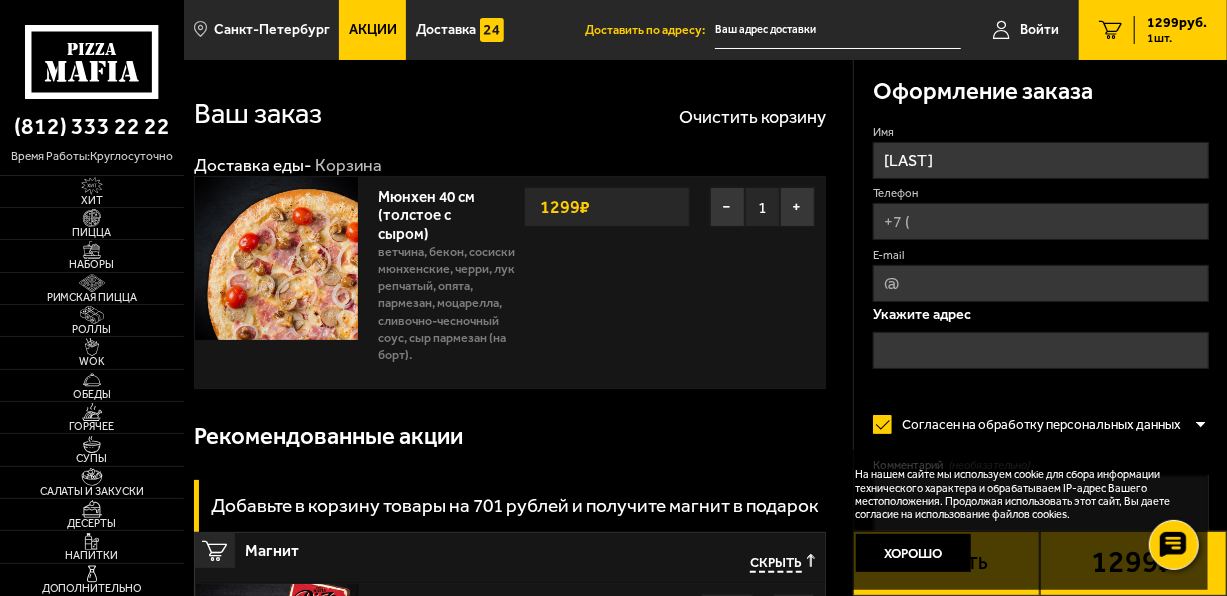 type on "[LAST]" 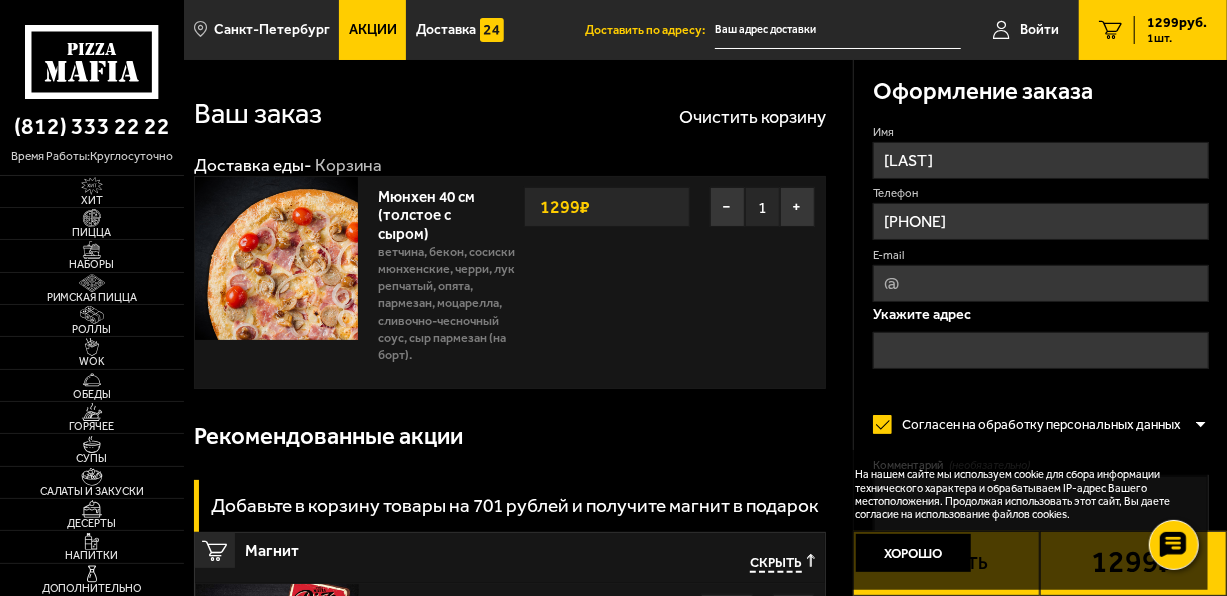 type on "[EMAIL]" 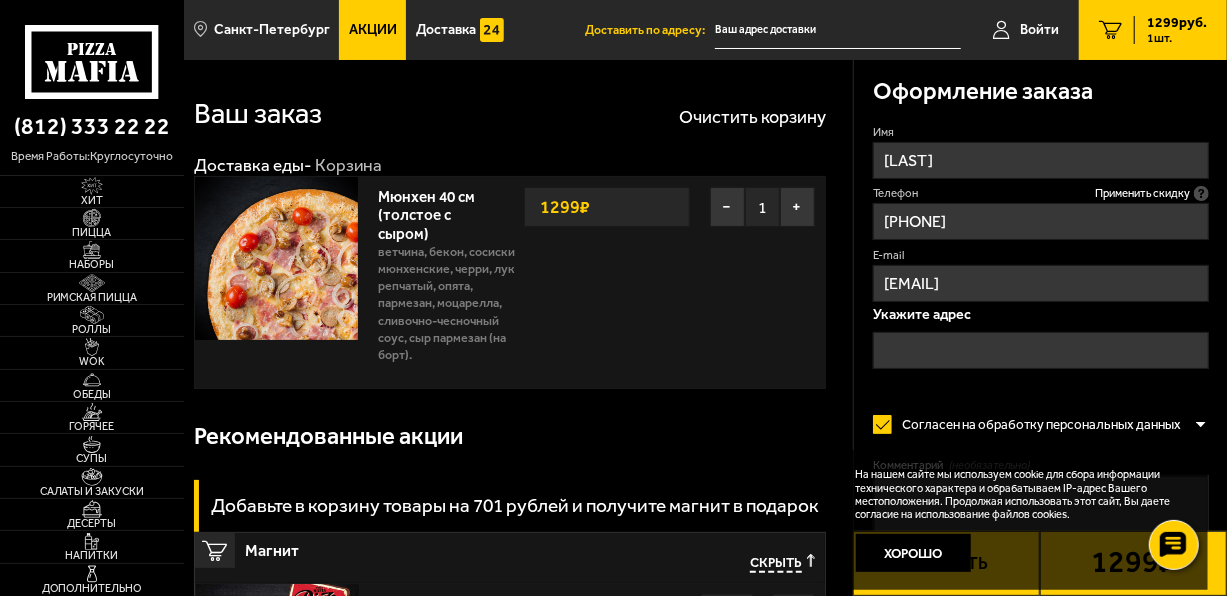 type on "[PHONE]" 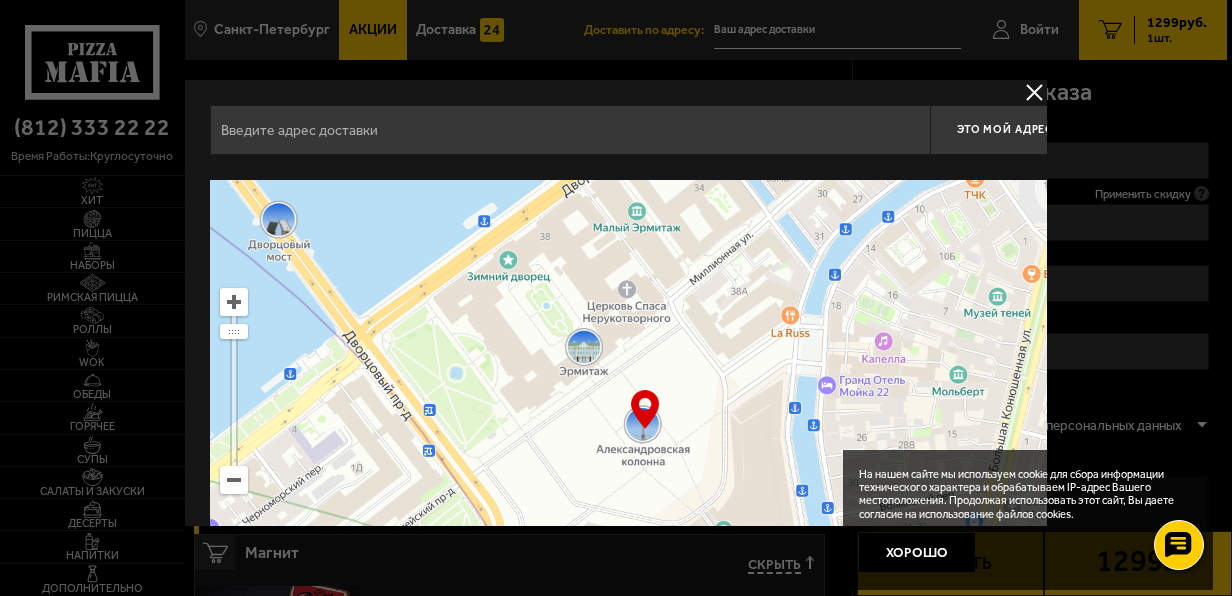 click at bounding box center [570, 130] 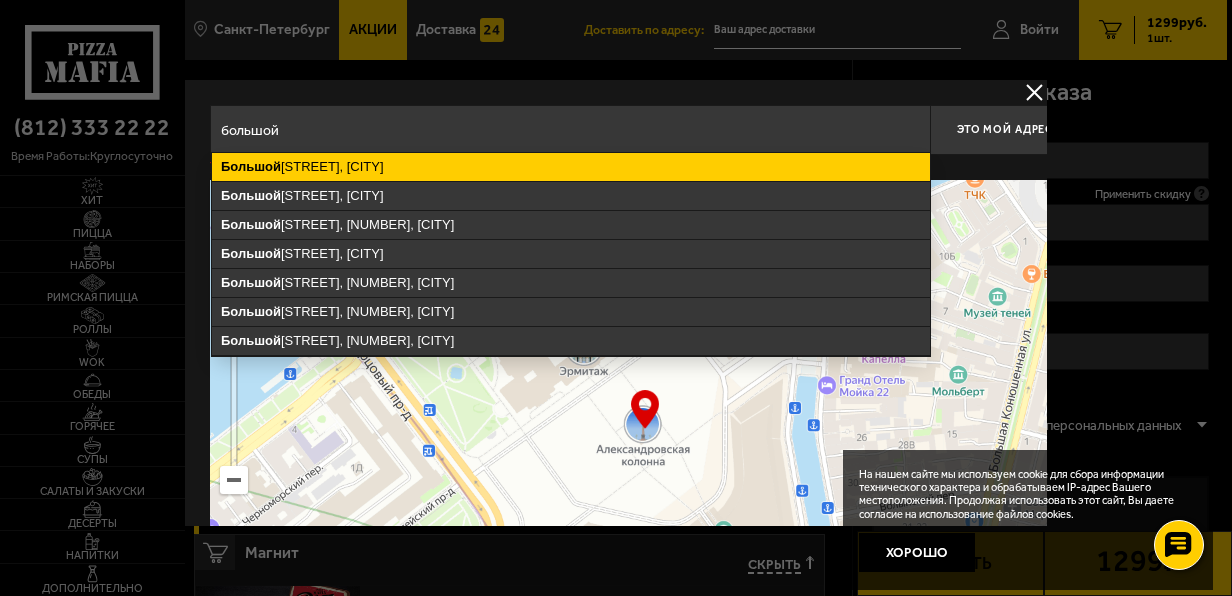 click on "[STREET], [CITY]" at bounding box center [571, 167] 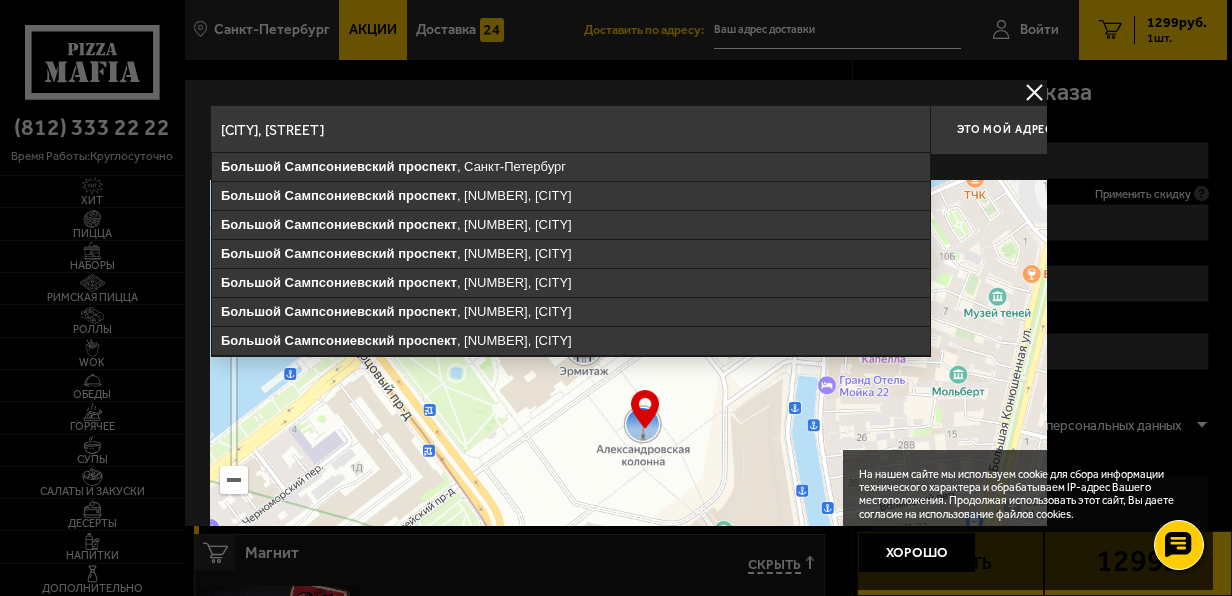 click on "[CITY], [STREET]" at bounding box center [570, 130] 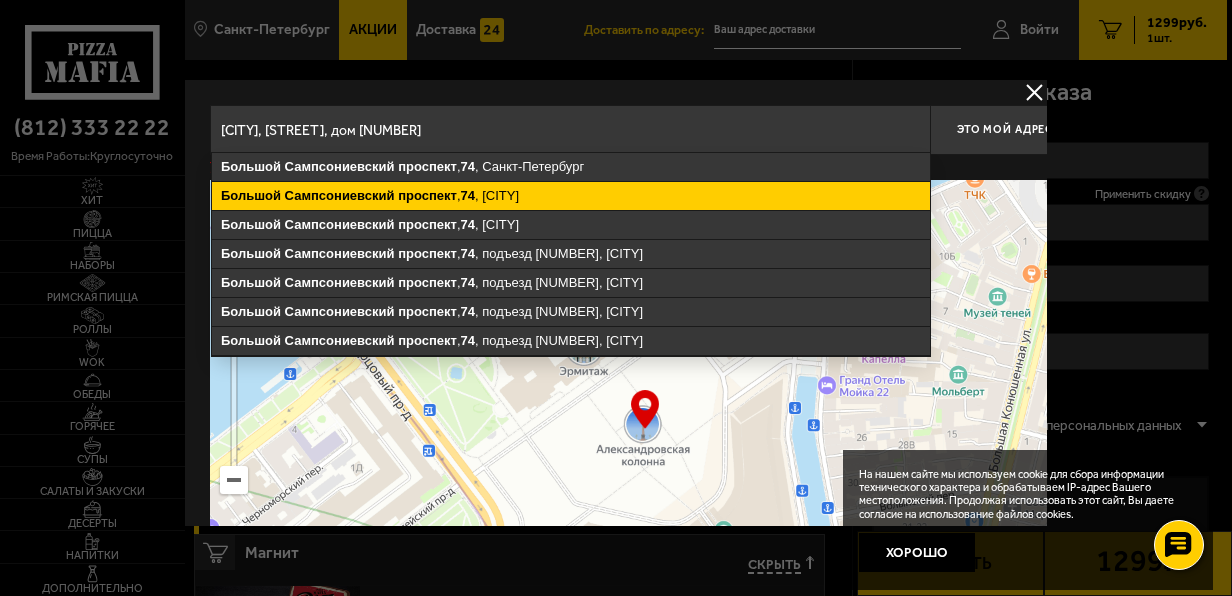click on "[STREET] , [NUMBER], [CITY]" at bounding box center [571, 196] 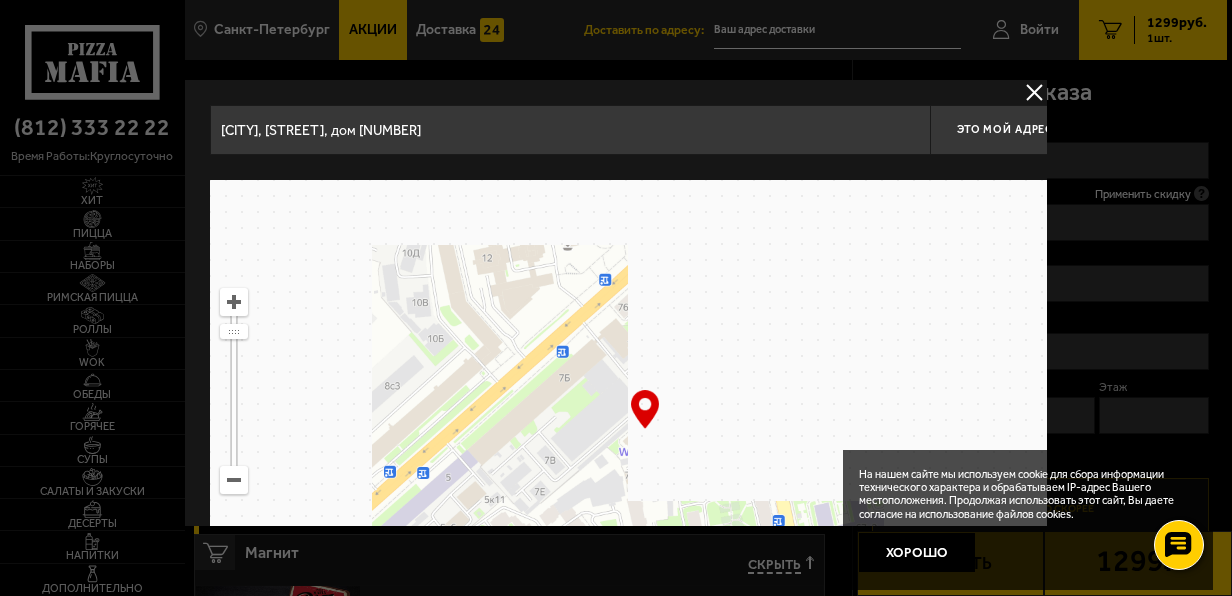 click on "[CITY], [STREET], дом [NUMBER]" at bounding box center [570, 130] 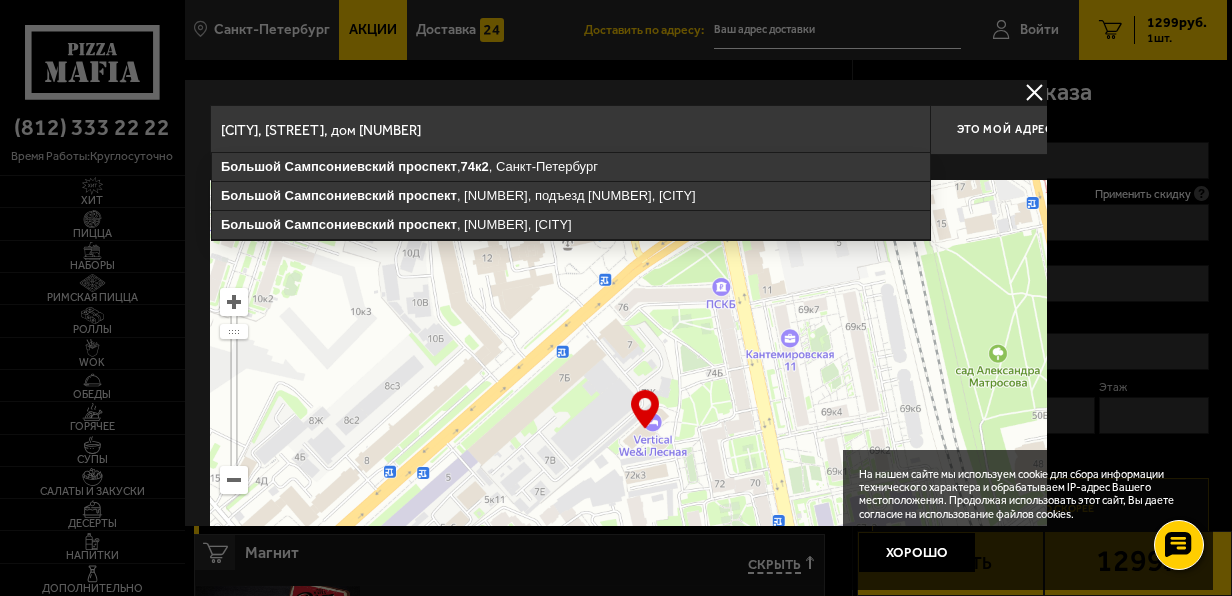 click on "[CITY], [STREET], дом [NUMBER]" at bounding box center [570, 130] 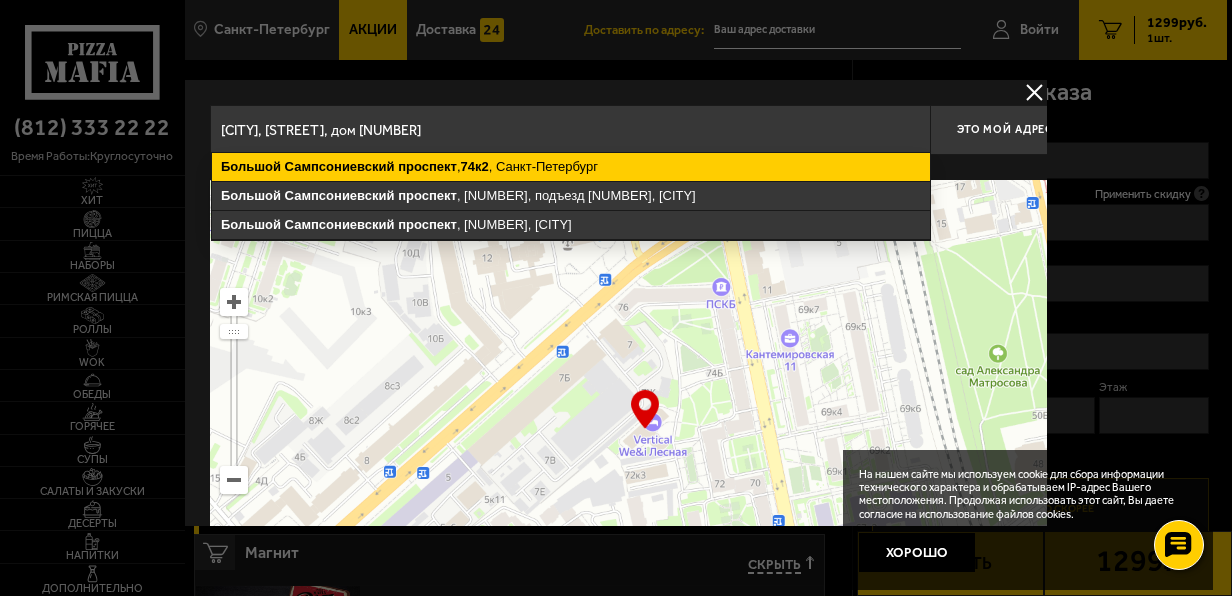 click on "[STREET] , [NUMBER] , [CITY]" at bounding box center (571, 167) 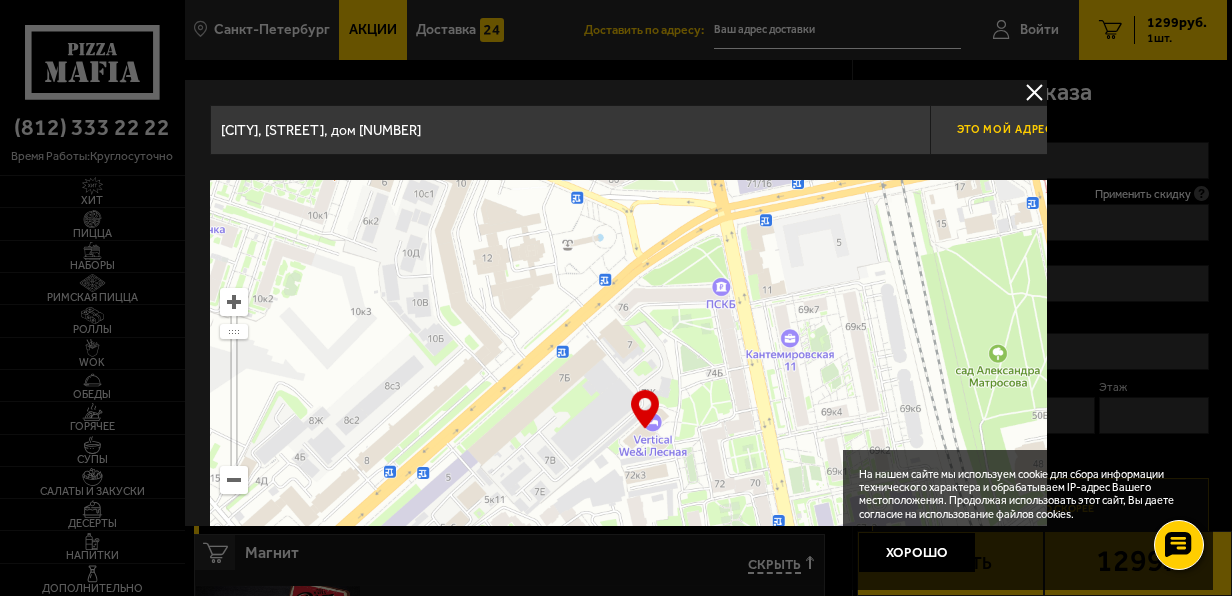 click on "Это мой адрес" at bounding box center [1005, 130] 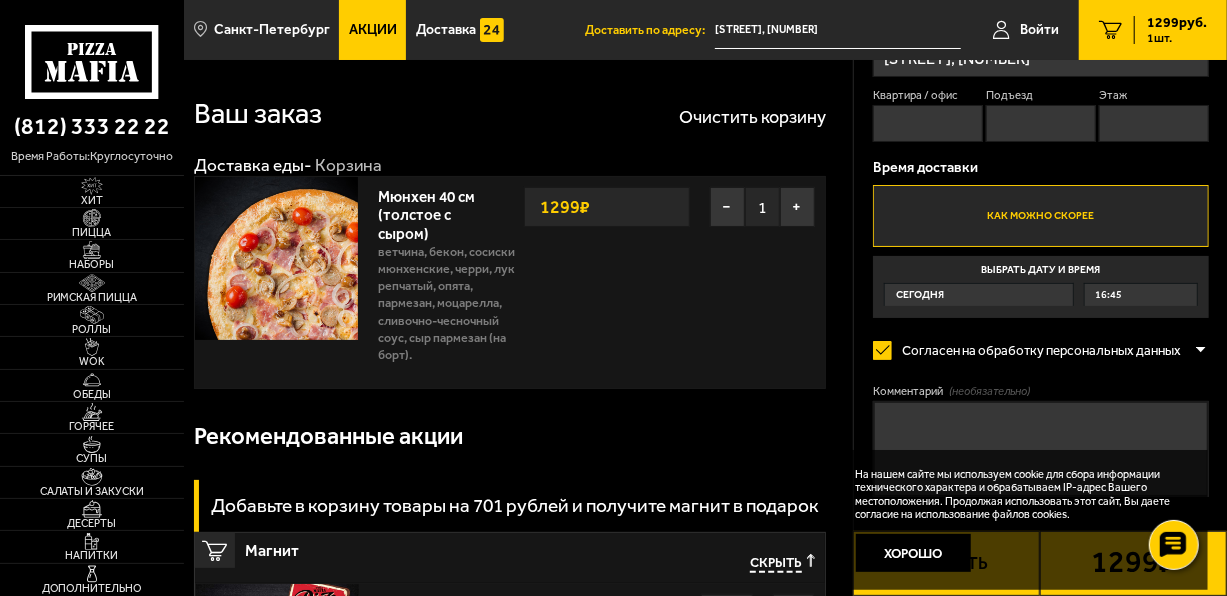 scroll, scrollTop: 521, scrollLeft: 0, axis: vertical 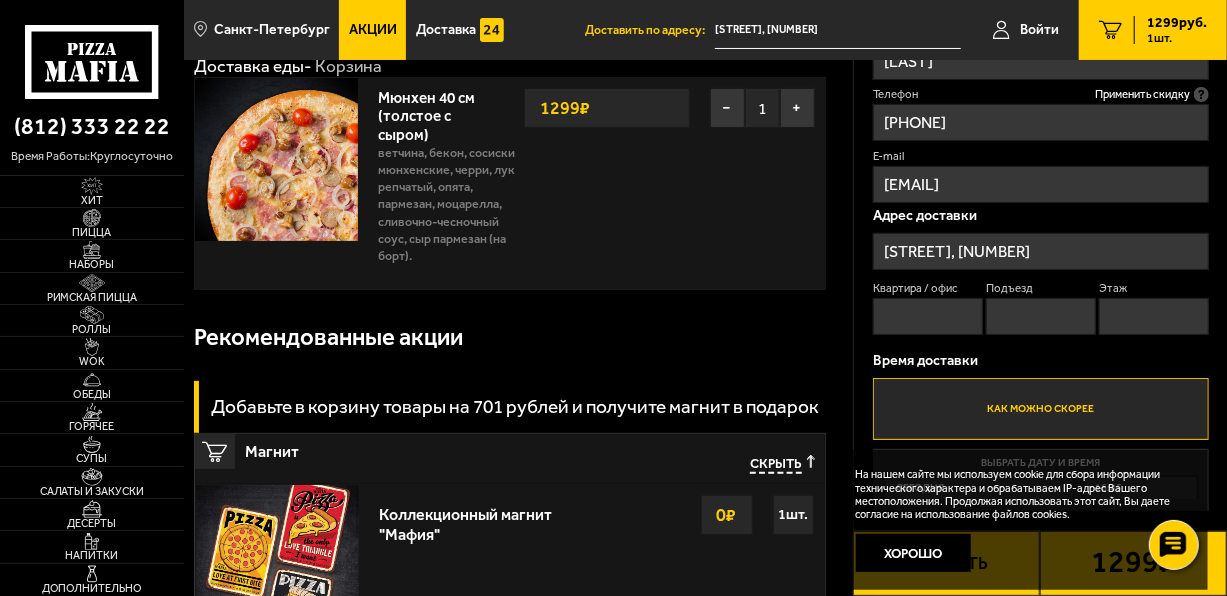 click on "Квартира / офис" at bounding box center [928, 316] 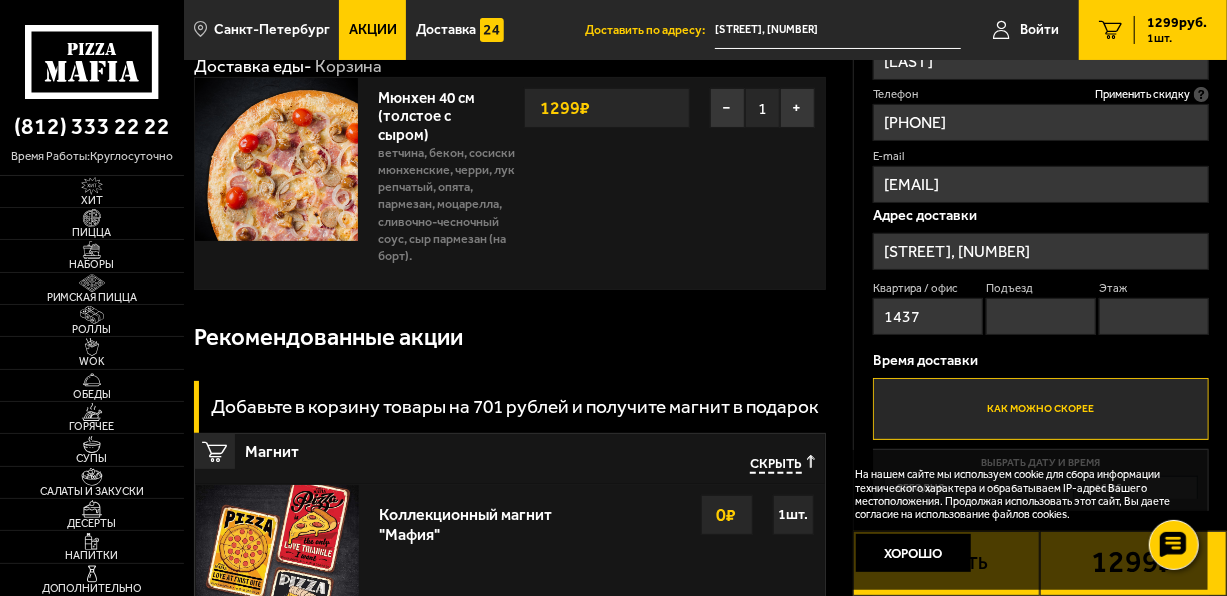 type on "1437" 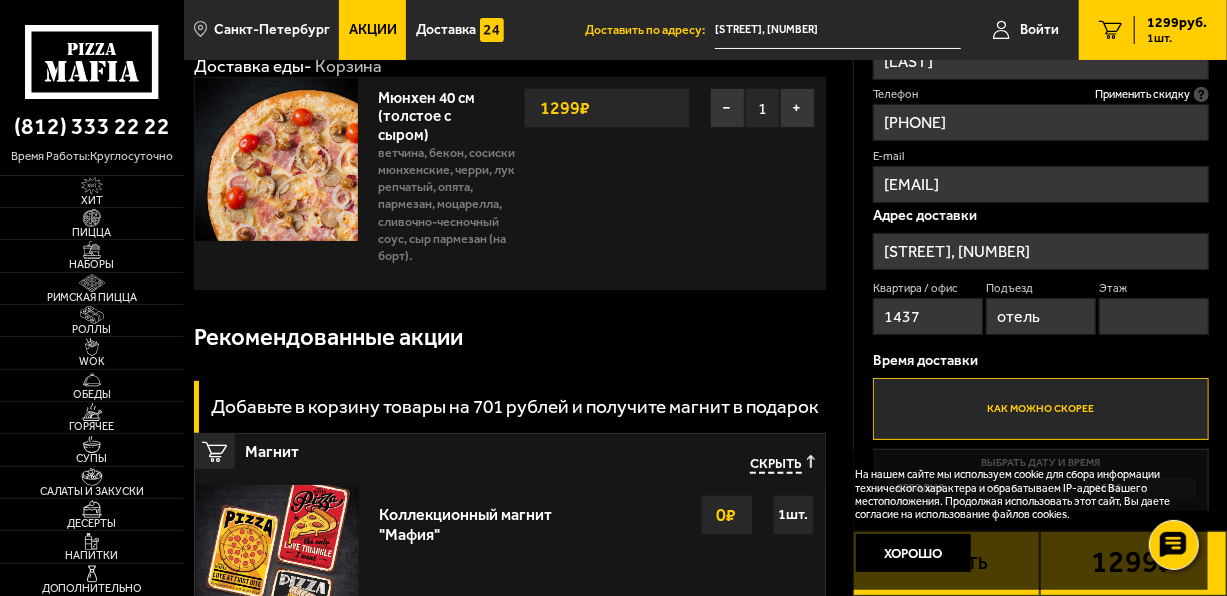 type on "отель" 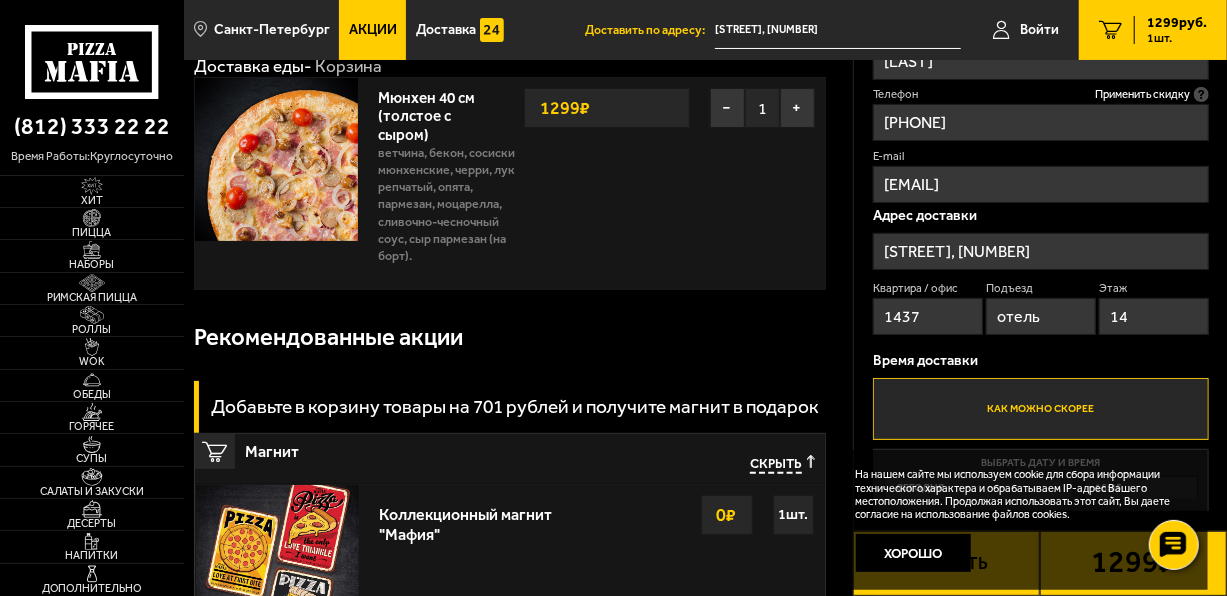 scroll, scrollTop: 620, scrollLeft: 0, axis: vertical 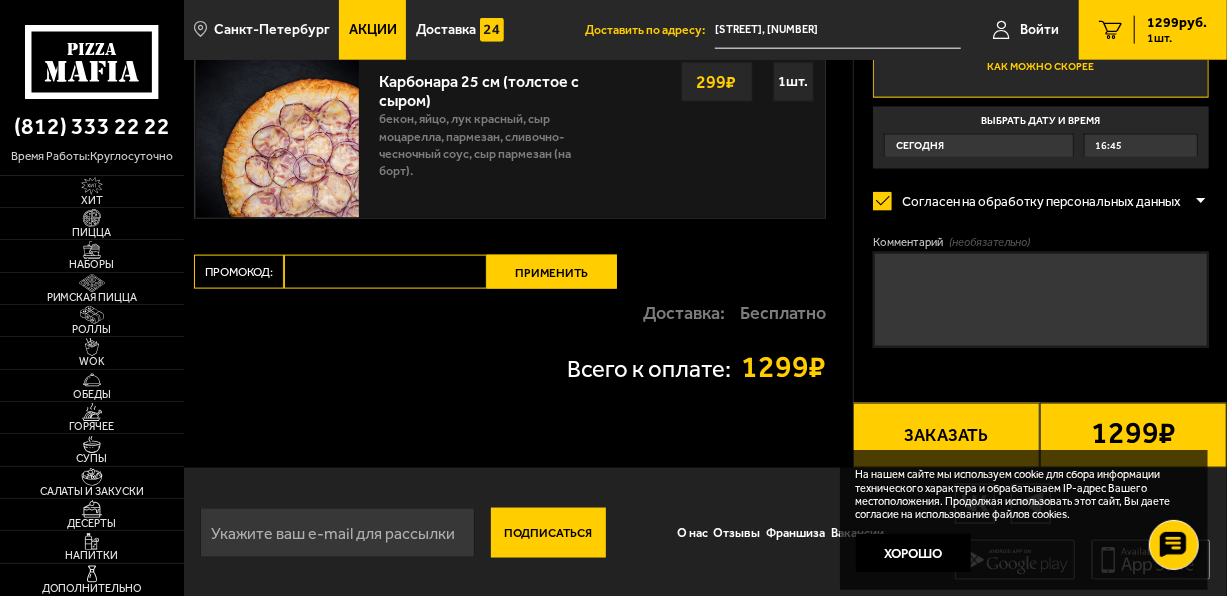 type on "14" 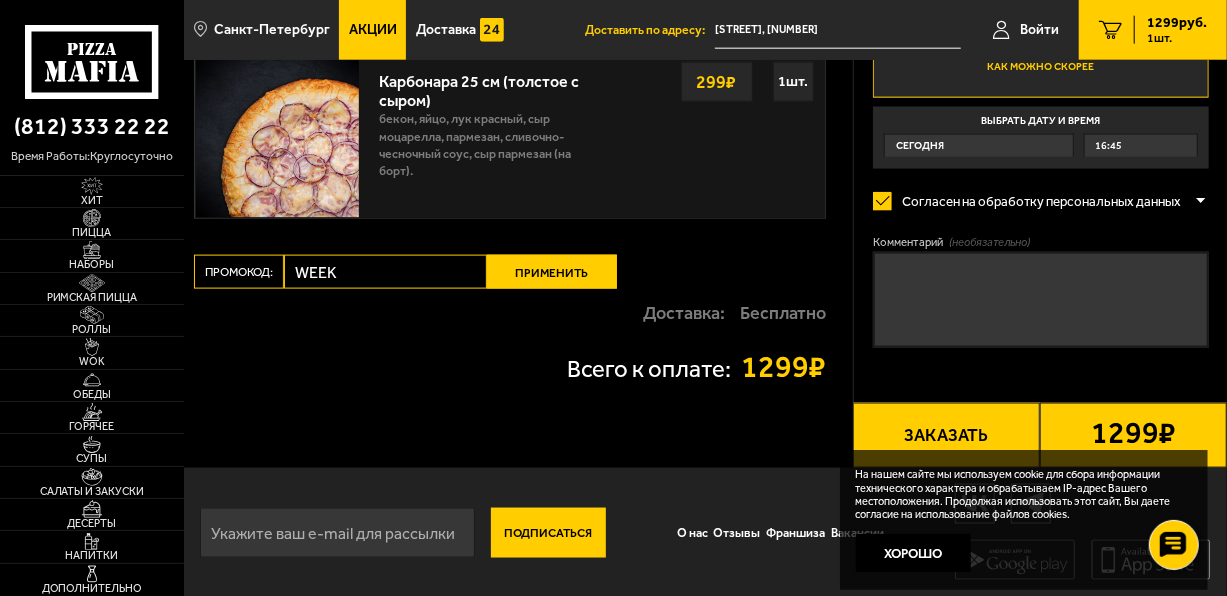 type on "WEEK" 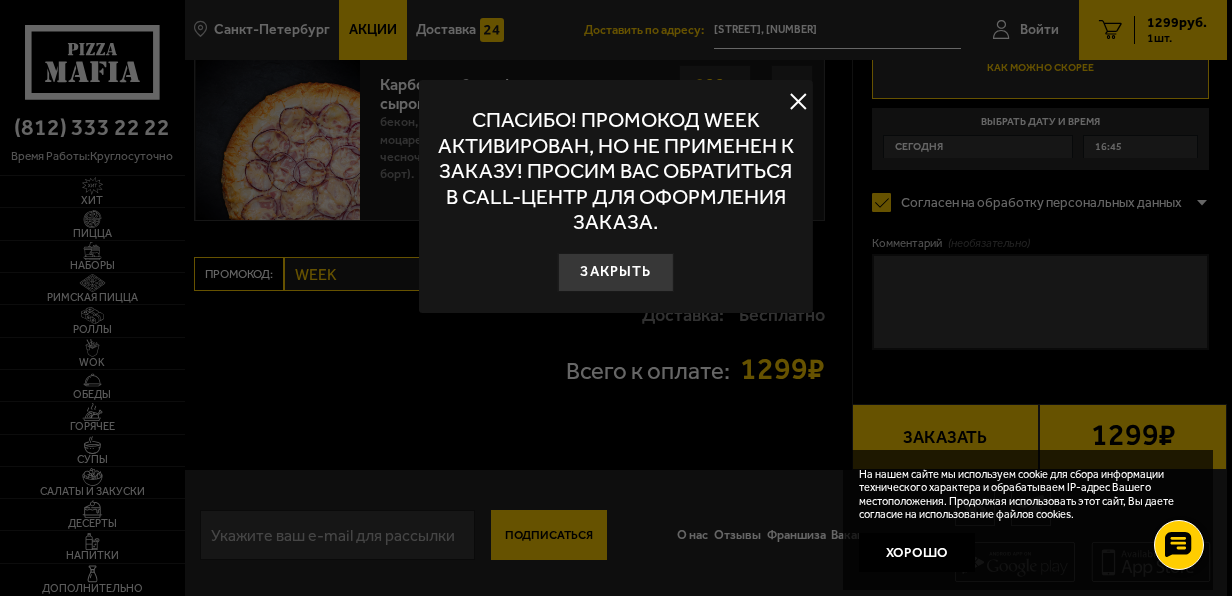 click at bounding box center (798, 101) 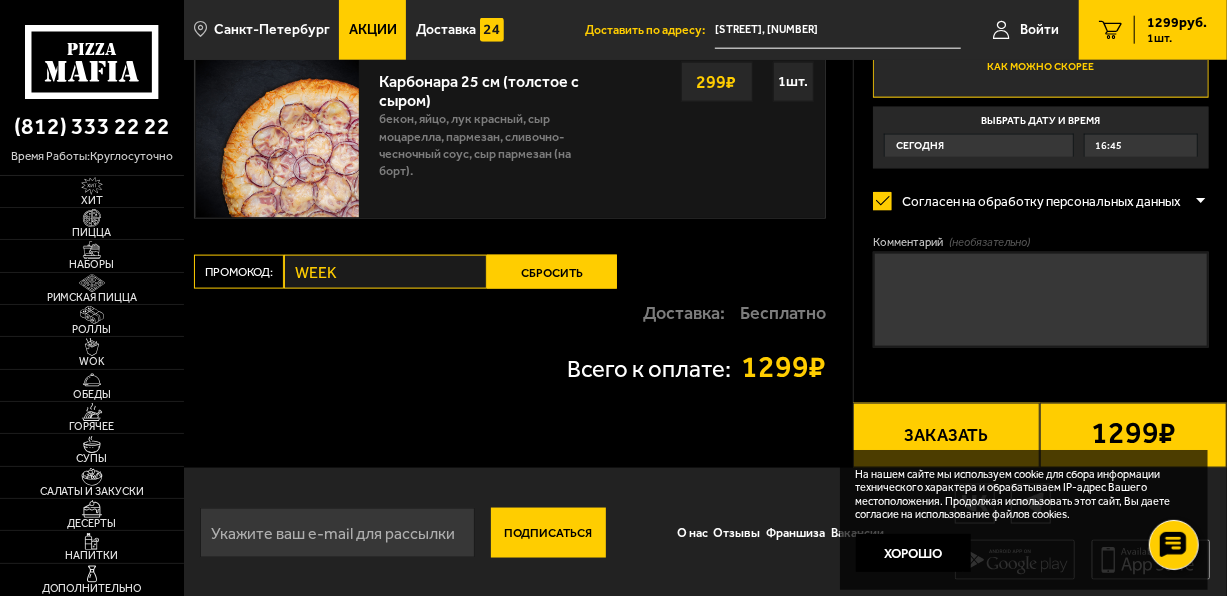 click on "Сбросить" at bounding box center [552, 272] 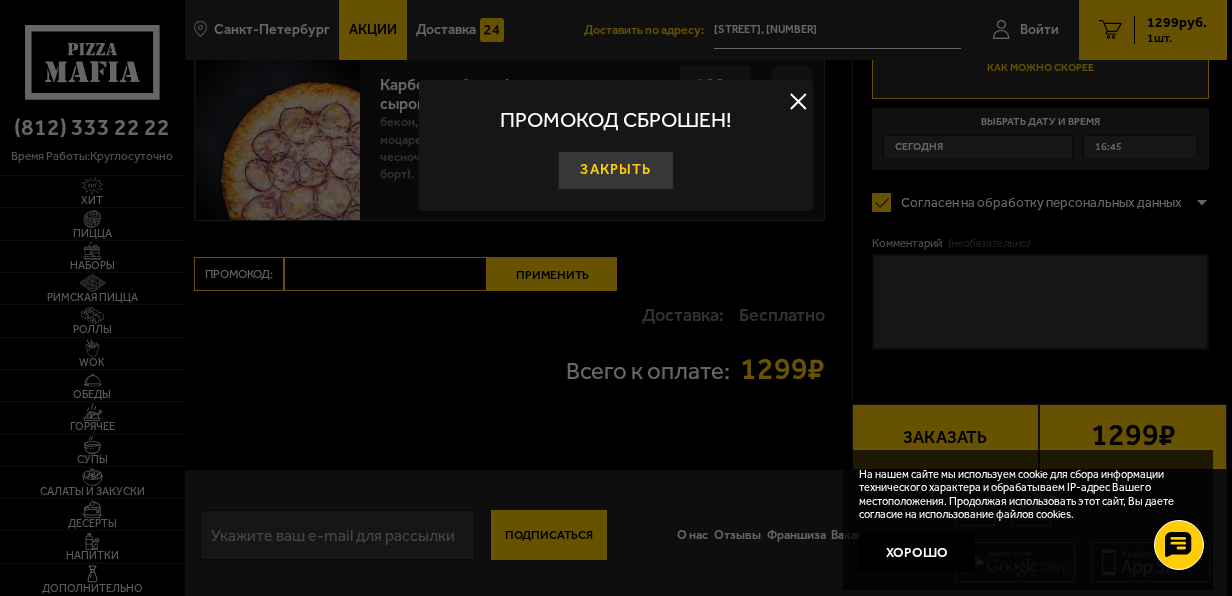 click on "Закрыть" at bounding box center (616, 170) 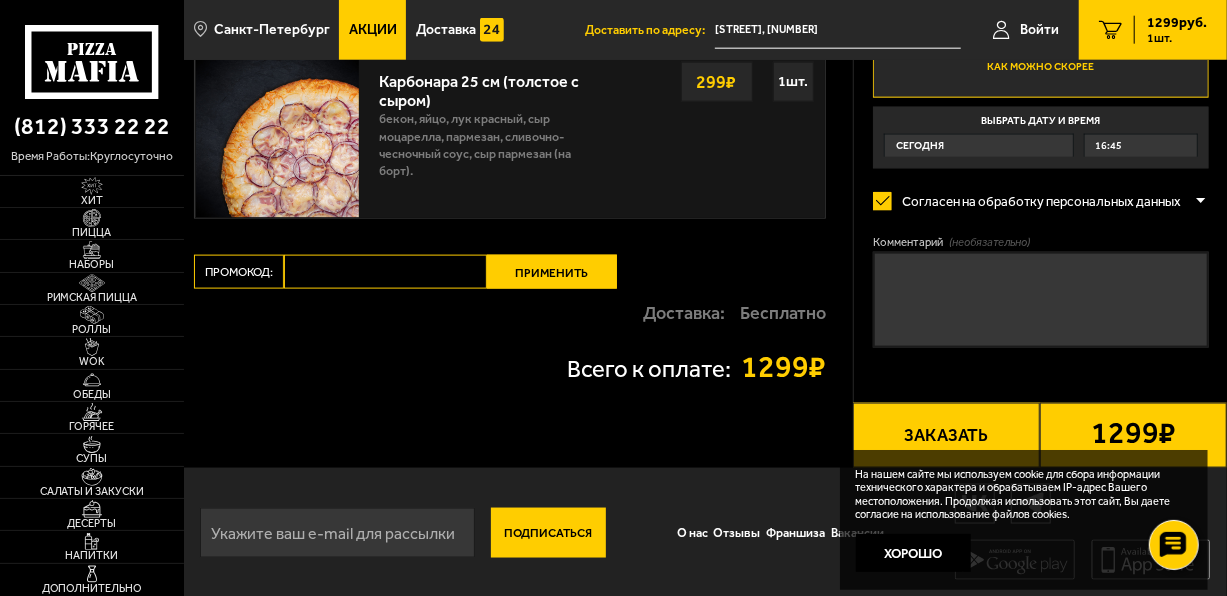click on "Промокод:" at bounding box center [385, 272] 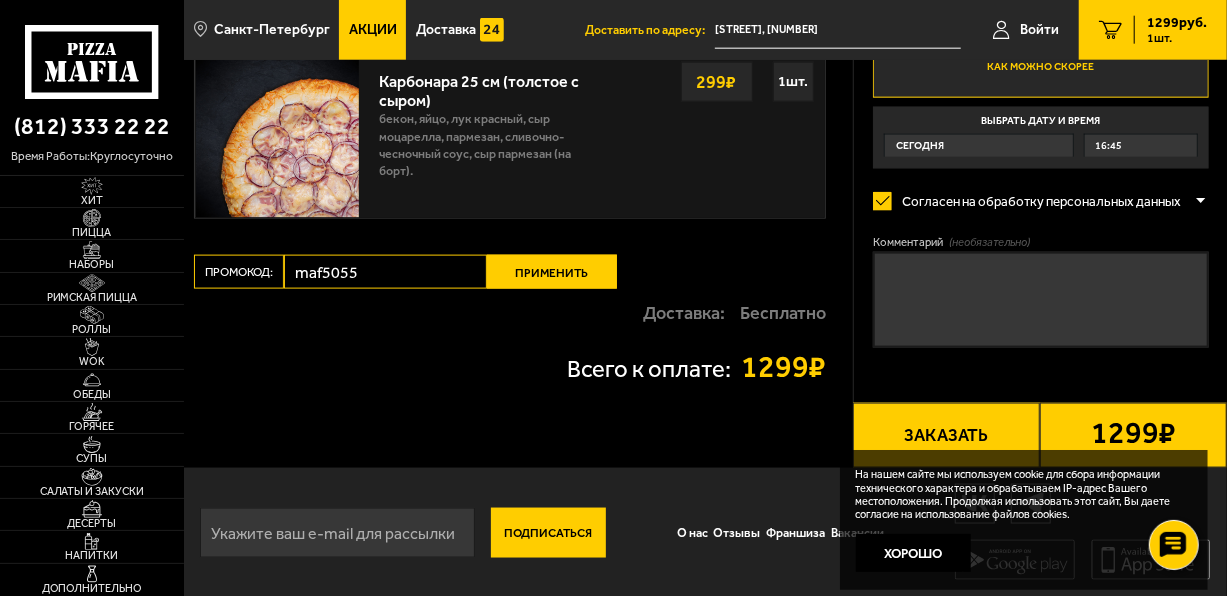 type on "maf5055" 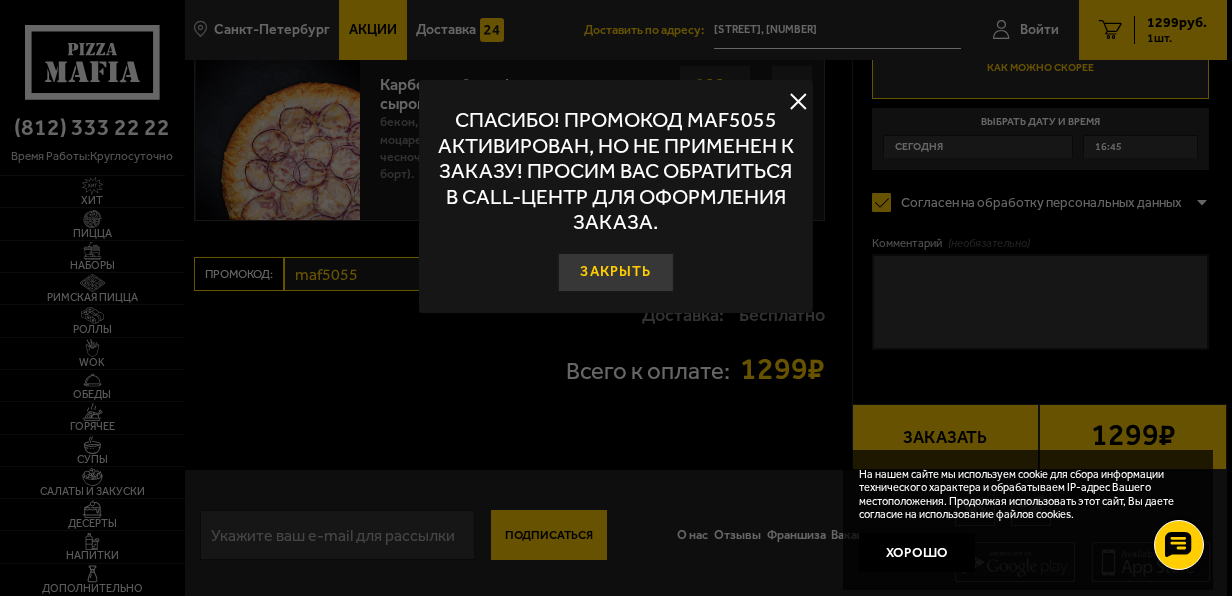 click on "Закрыть" at bounding box center (616, 272) 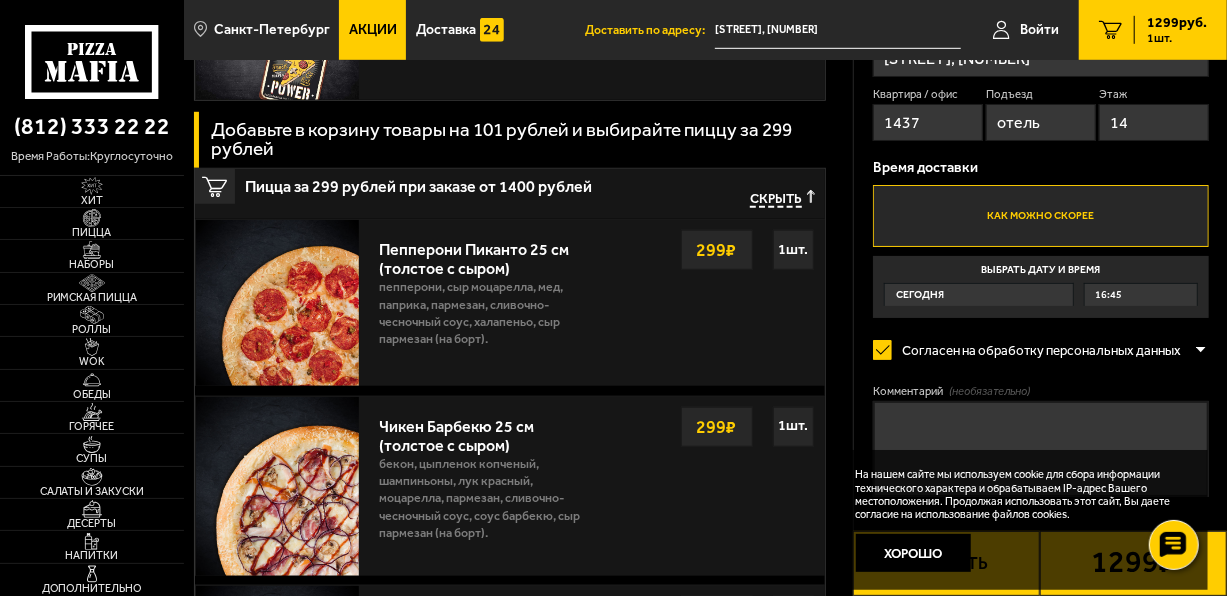 scroll, scrollTop: 720, scrollLeft: 0, axis: vertical 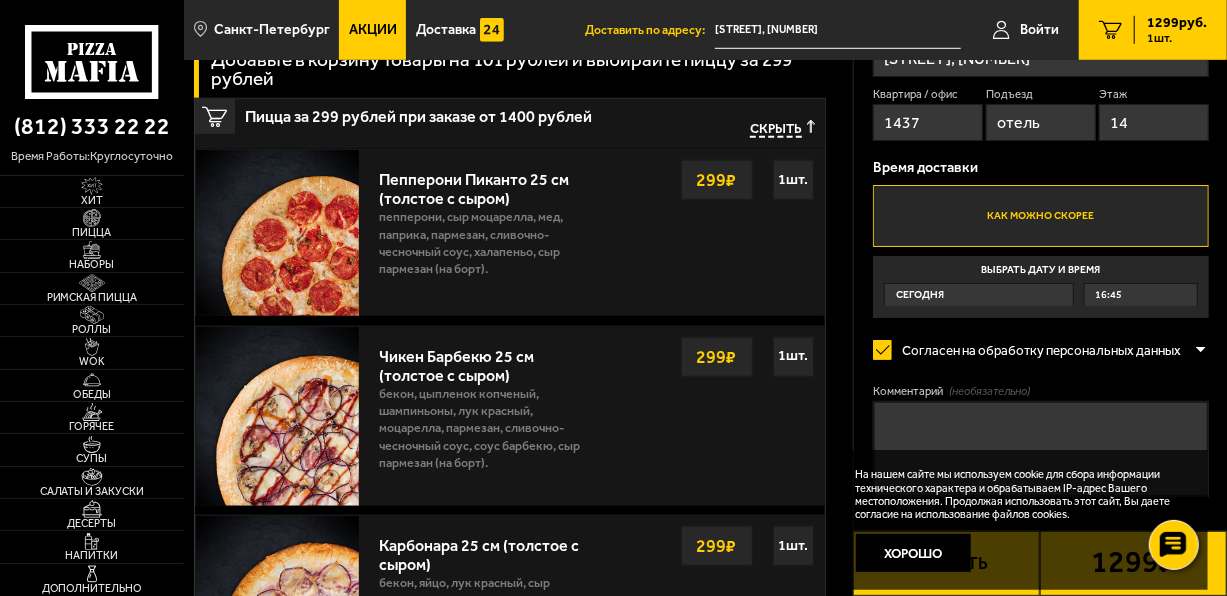 click on "Комментарий   (необязательно)" at bounding box center (1041, 449) 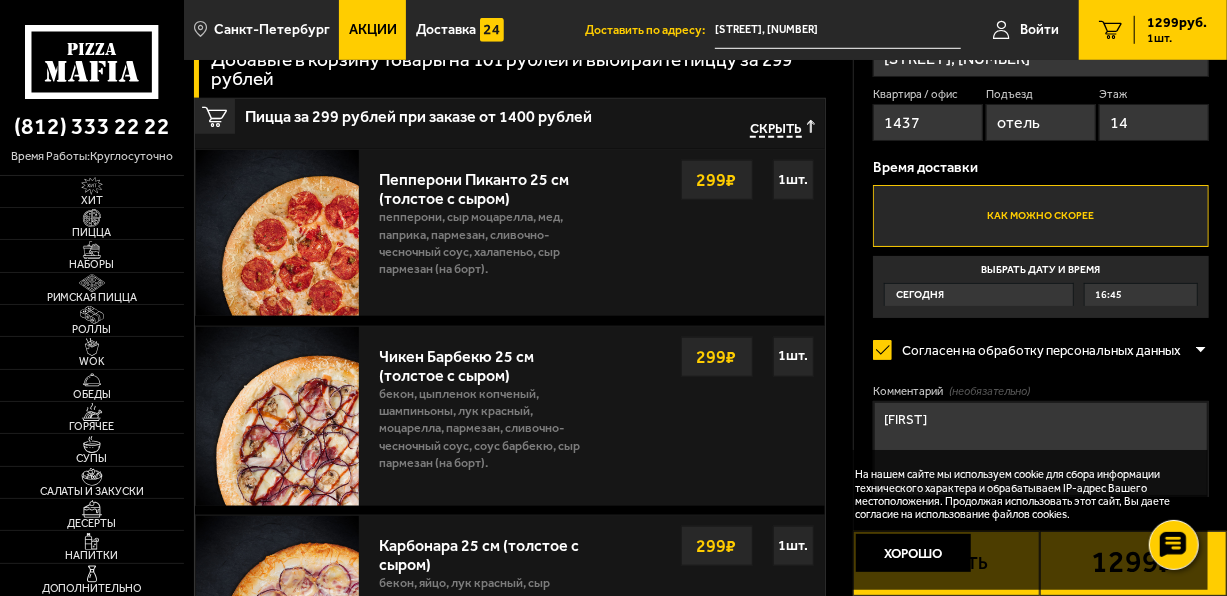 type on "J" 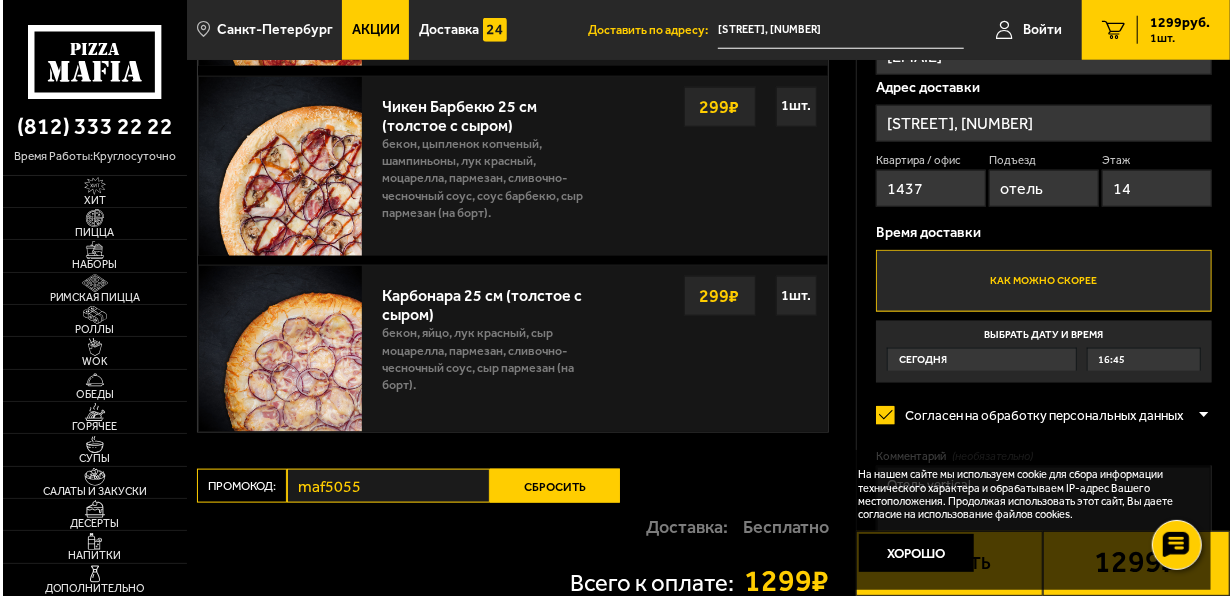scroll, scrollTop: 929, scrollLeft: 0, axis: vertical 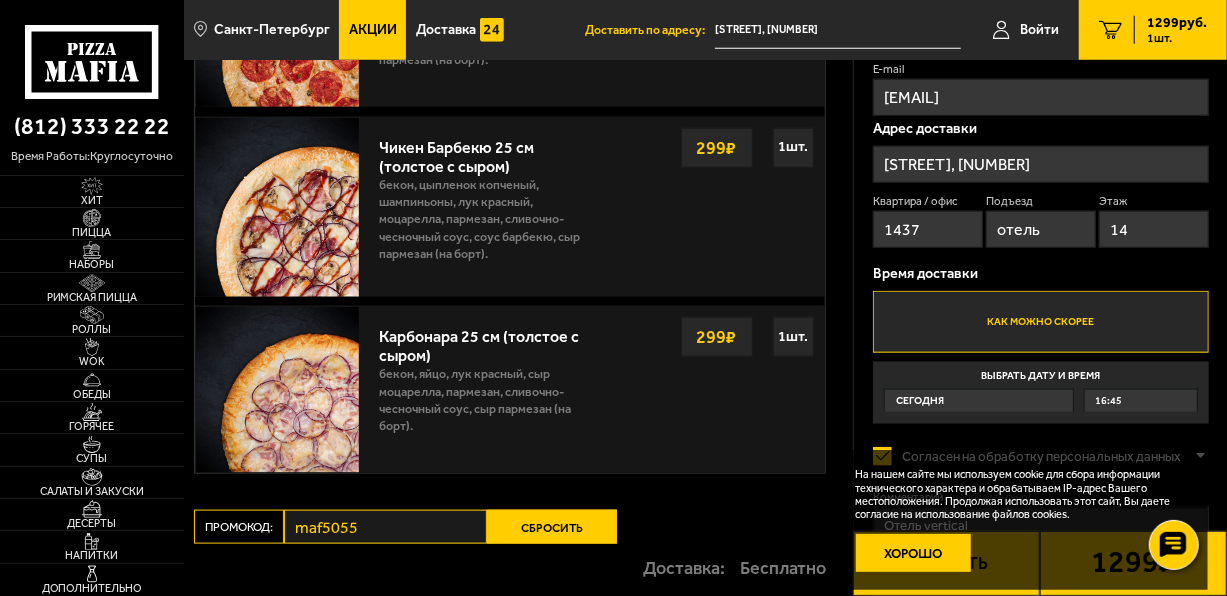 type on "Отель vertical" 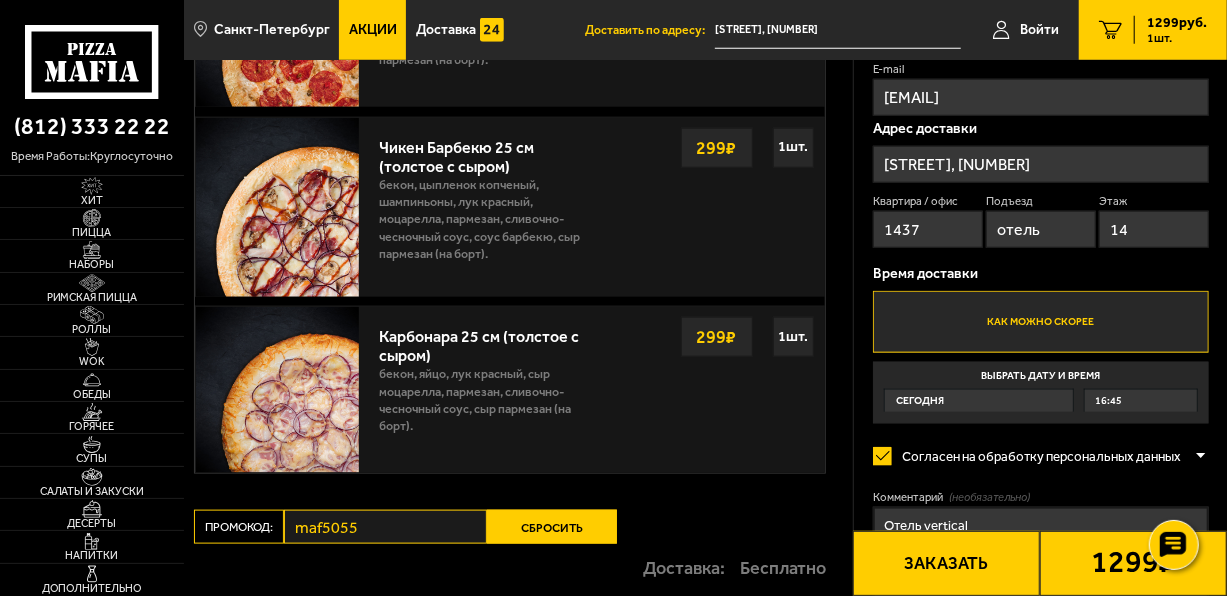 click on "Заказать" at bounding box center [946, 563] 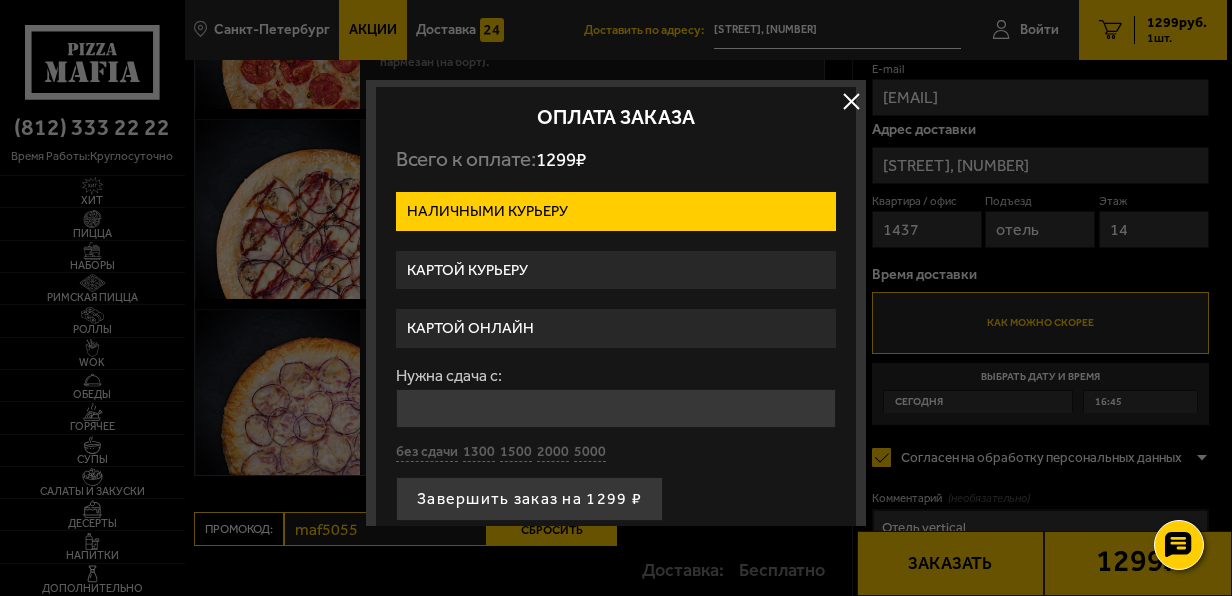 click on "Картой курьеру" at bounding box center (616, 270) 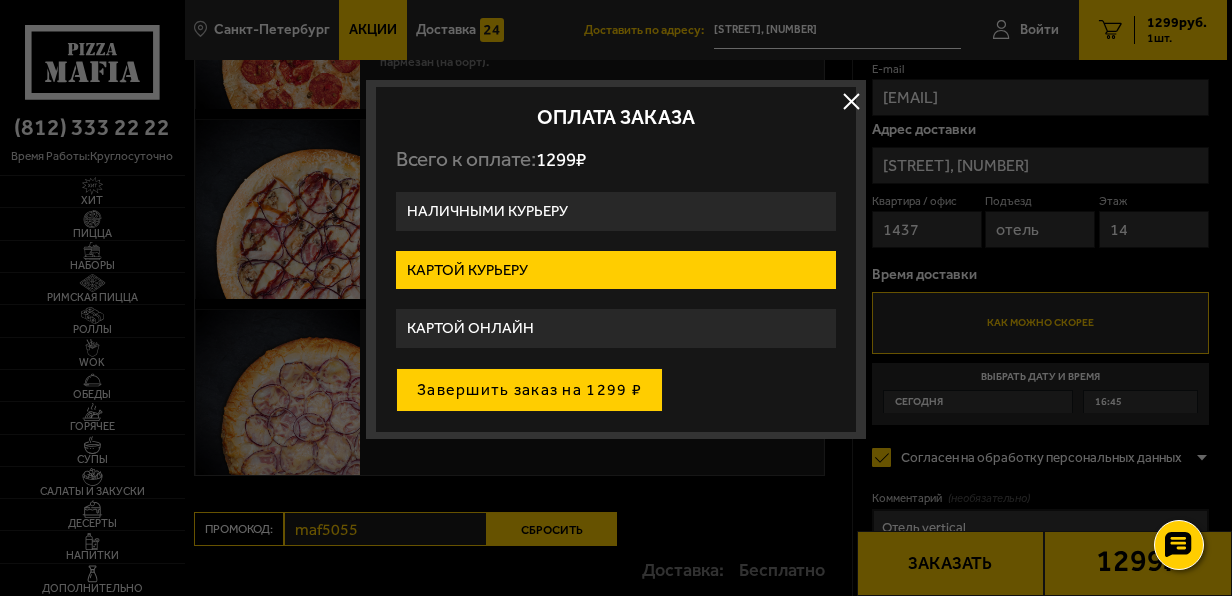 click on "Завершить заказ на 1299 ₽" at bounding box center [529, 390] 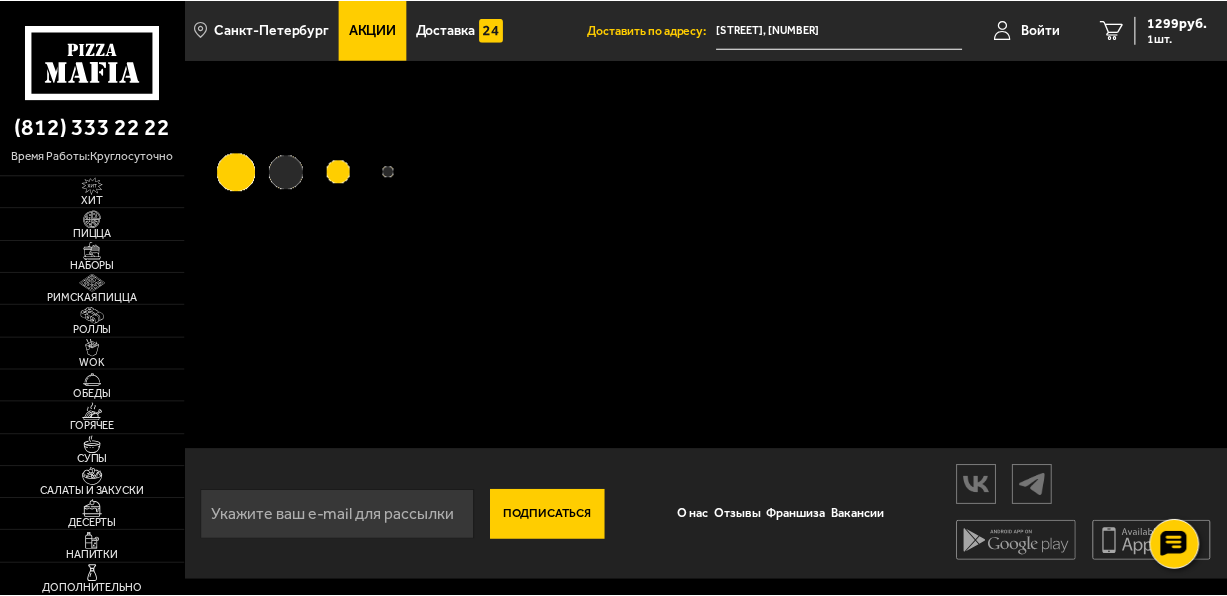 scroll, scrollTop: 0, scrollLeft: 0, axis: both 